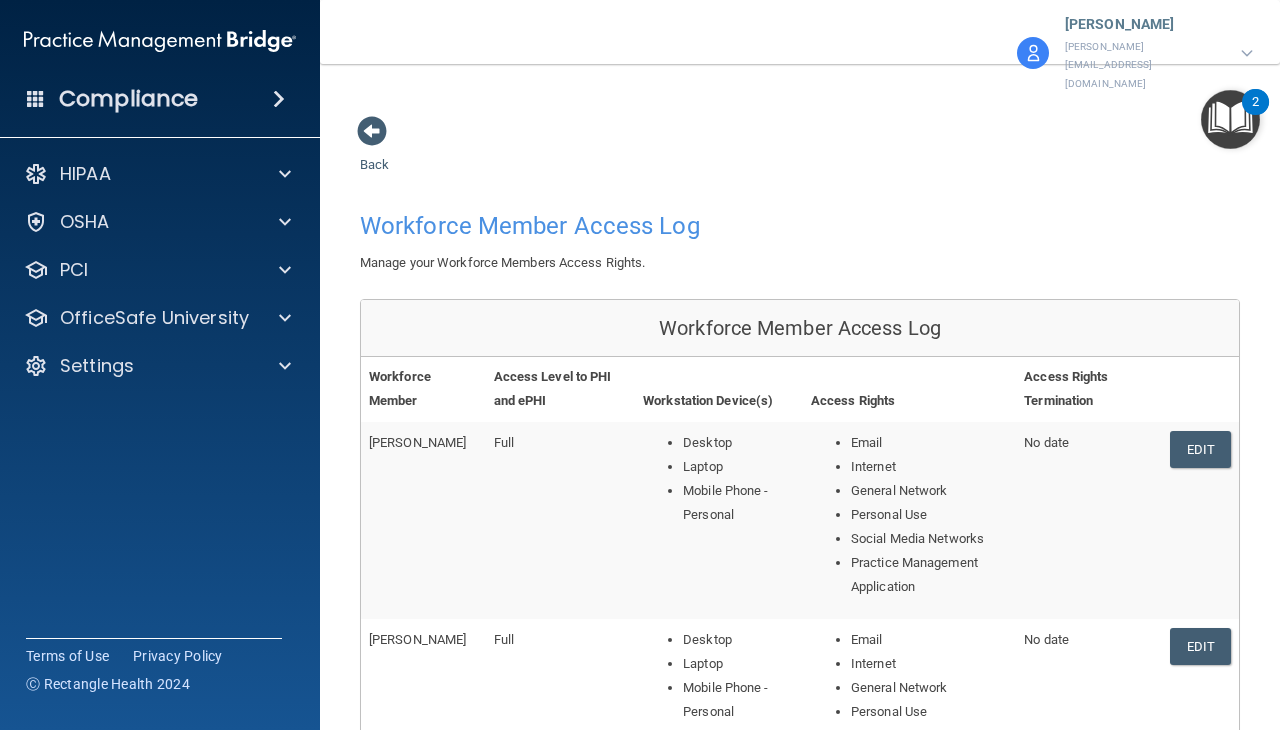 scroll, scrollTop: 0, scrollLeft: 0, axis: both 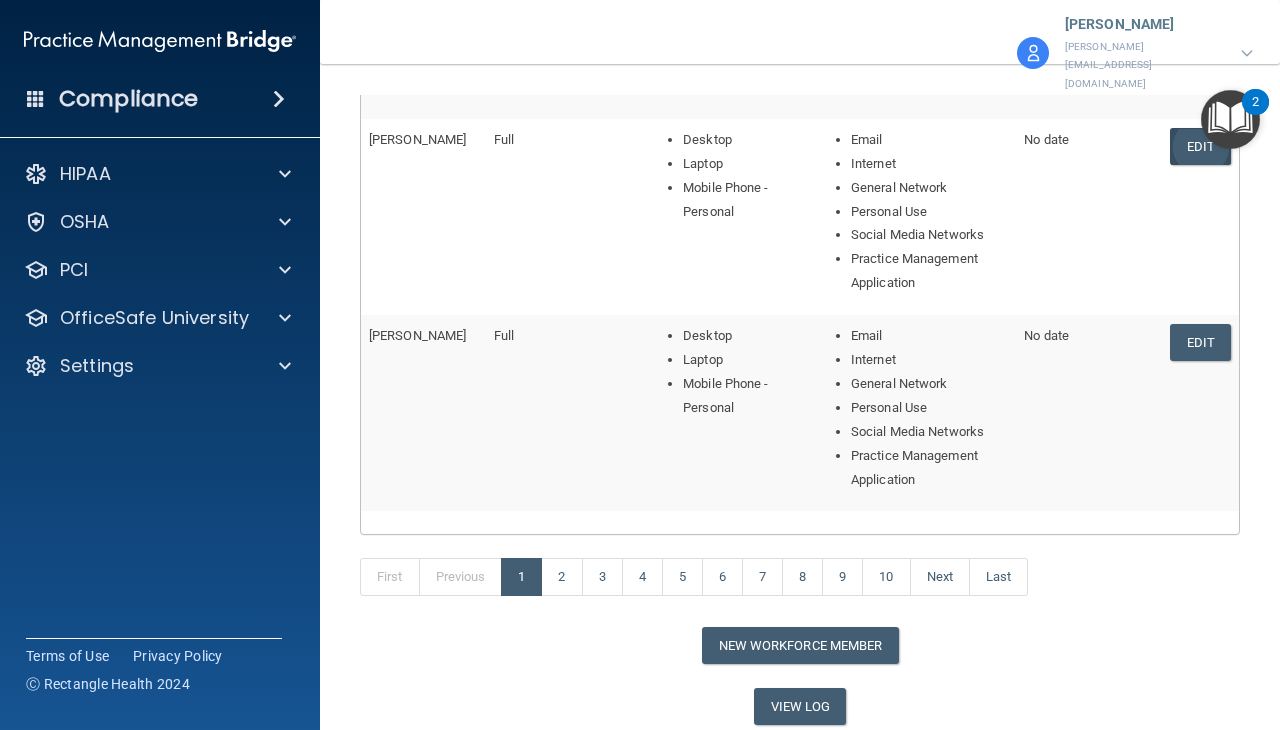 click on "Edit" at bounding box center [1200, 146] 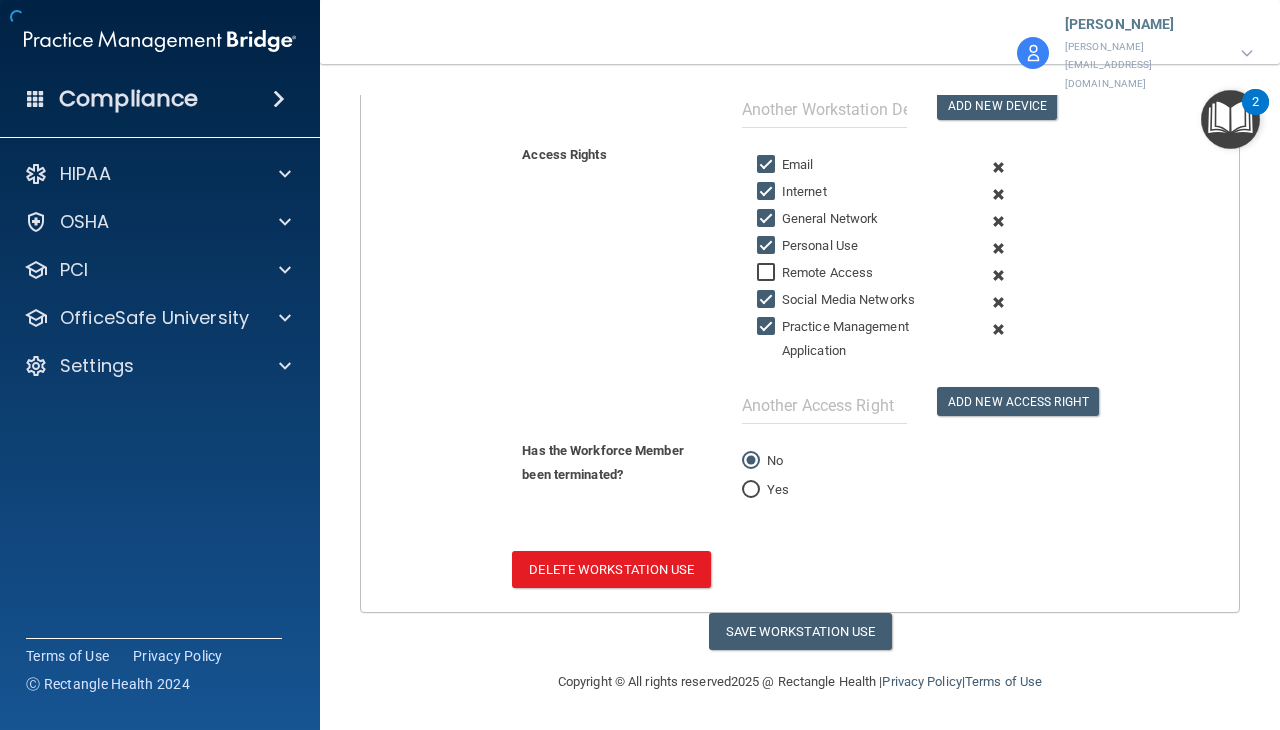 scroll, scrollTop: 513, scrollLeft: 0, axis: vertical 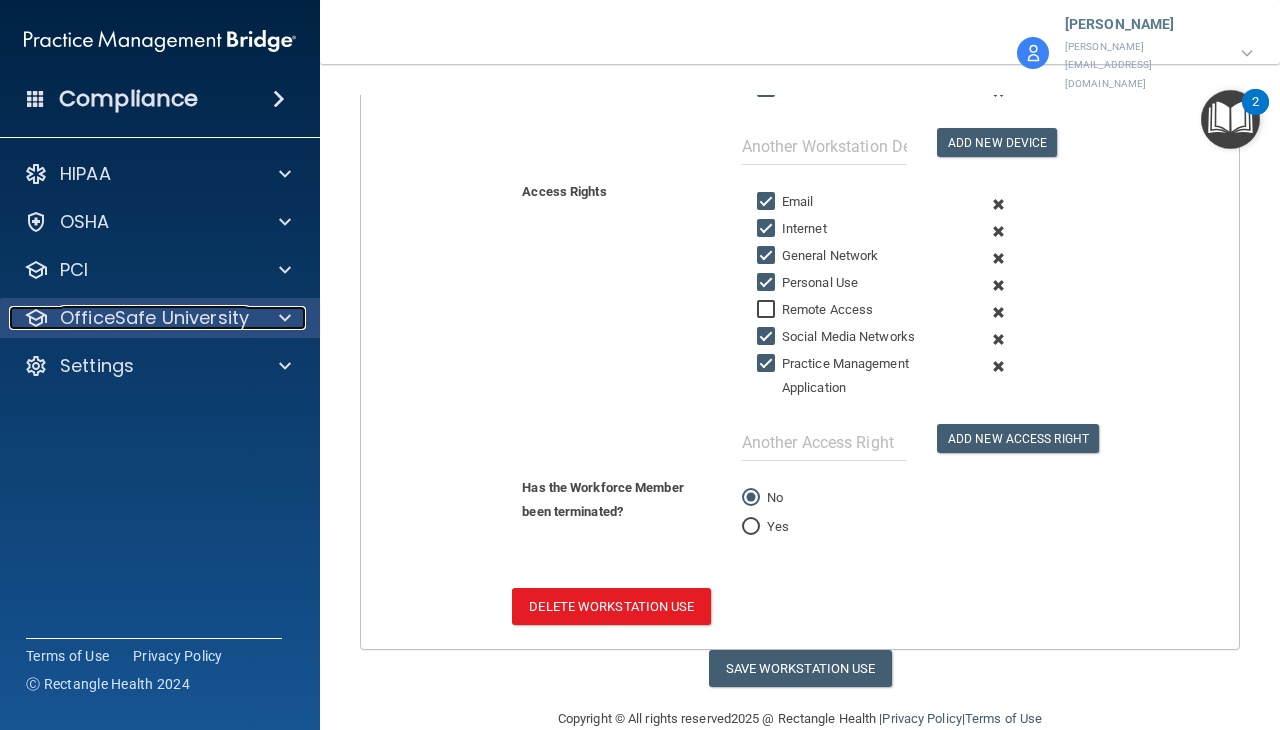 click on "OfficeSafe University" at bounding box center [154, 318] 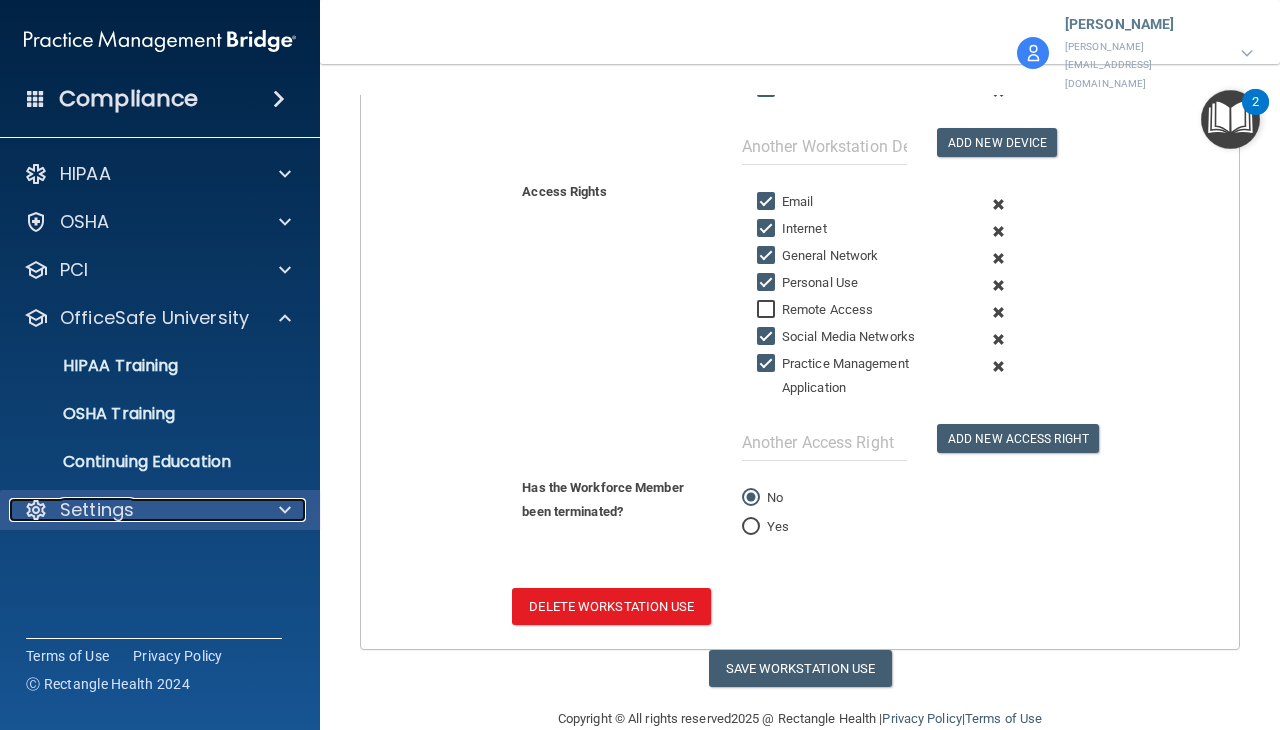 click on "Settings" at bounding box center (97, 510) 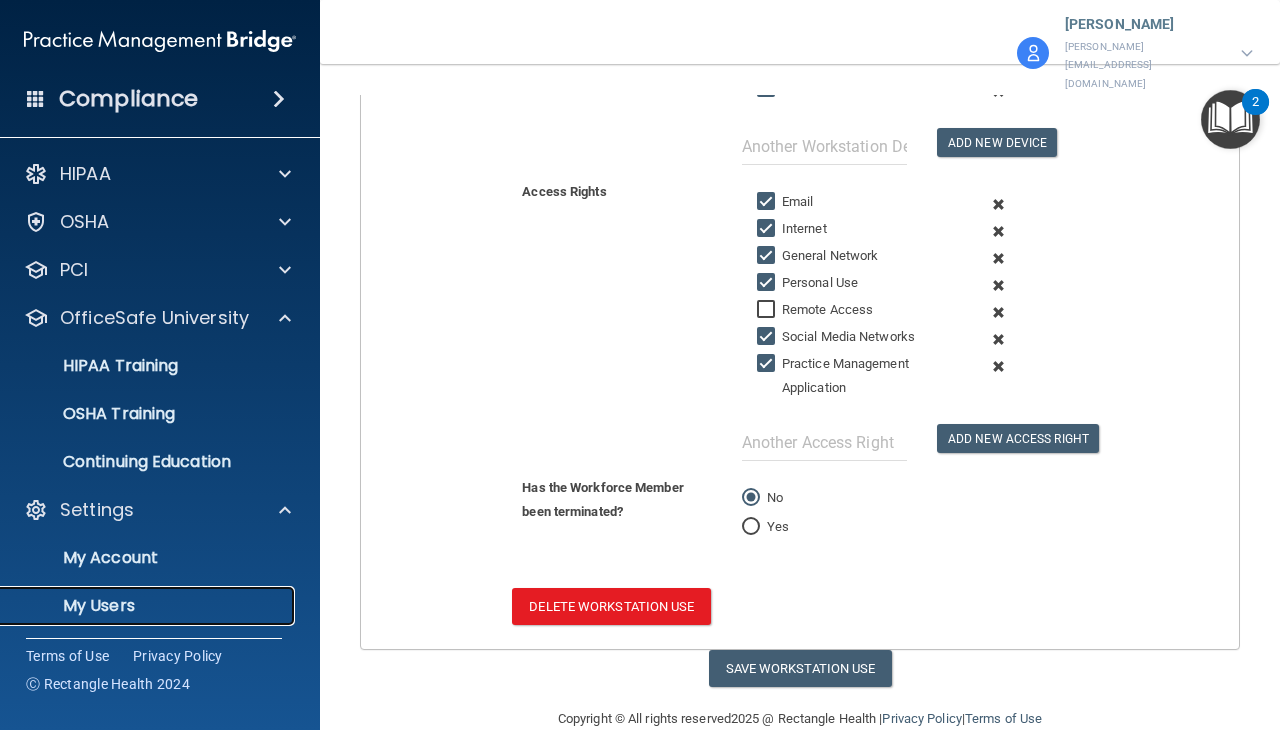 click on "My Users" at bounding box center (149, 606) 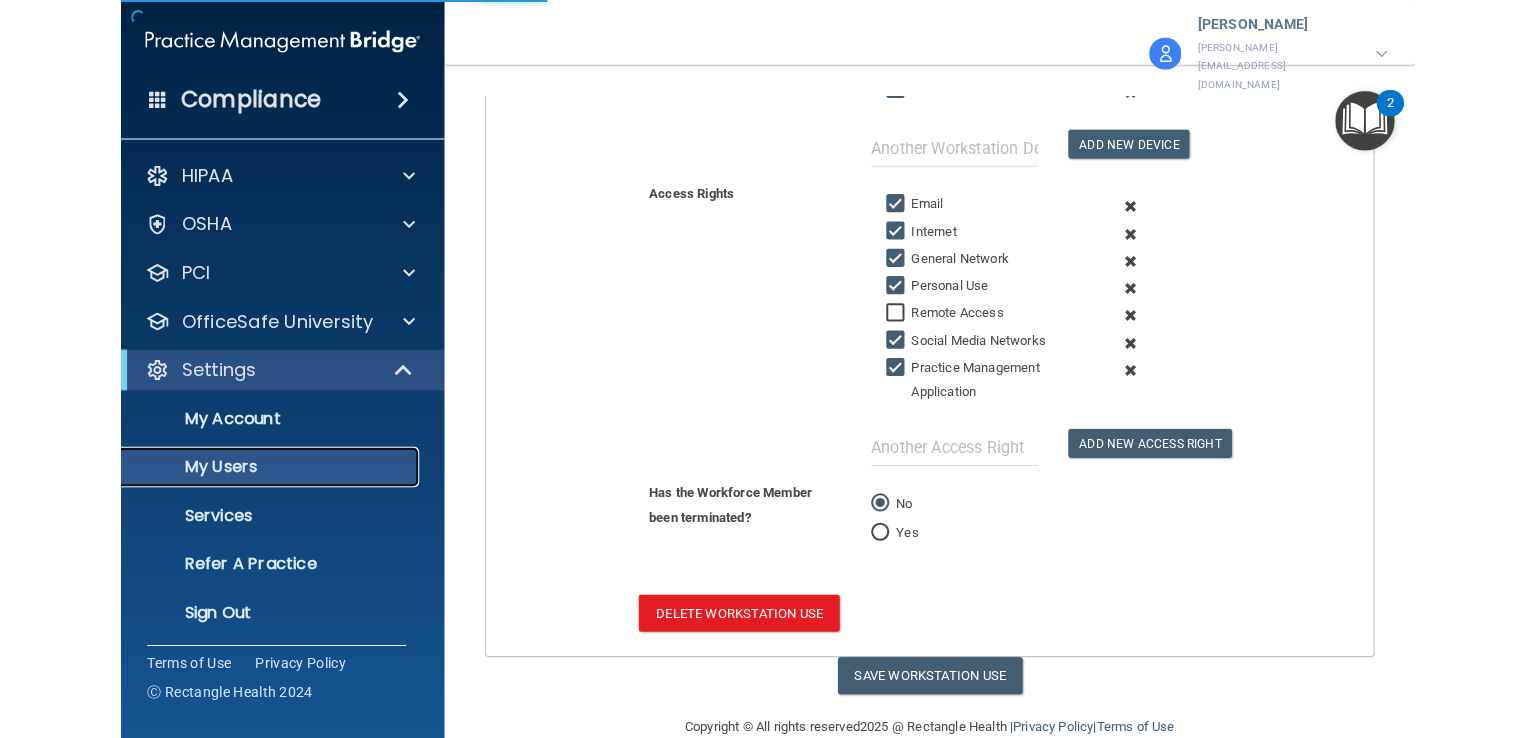 scroll, scrollTop: 952, scrollLeft: 0, axis: vertical 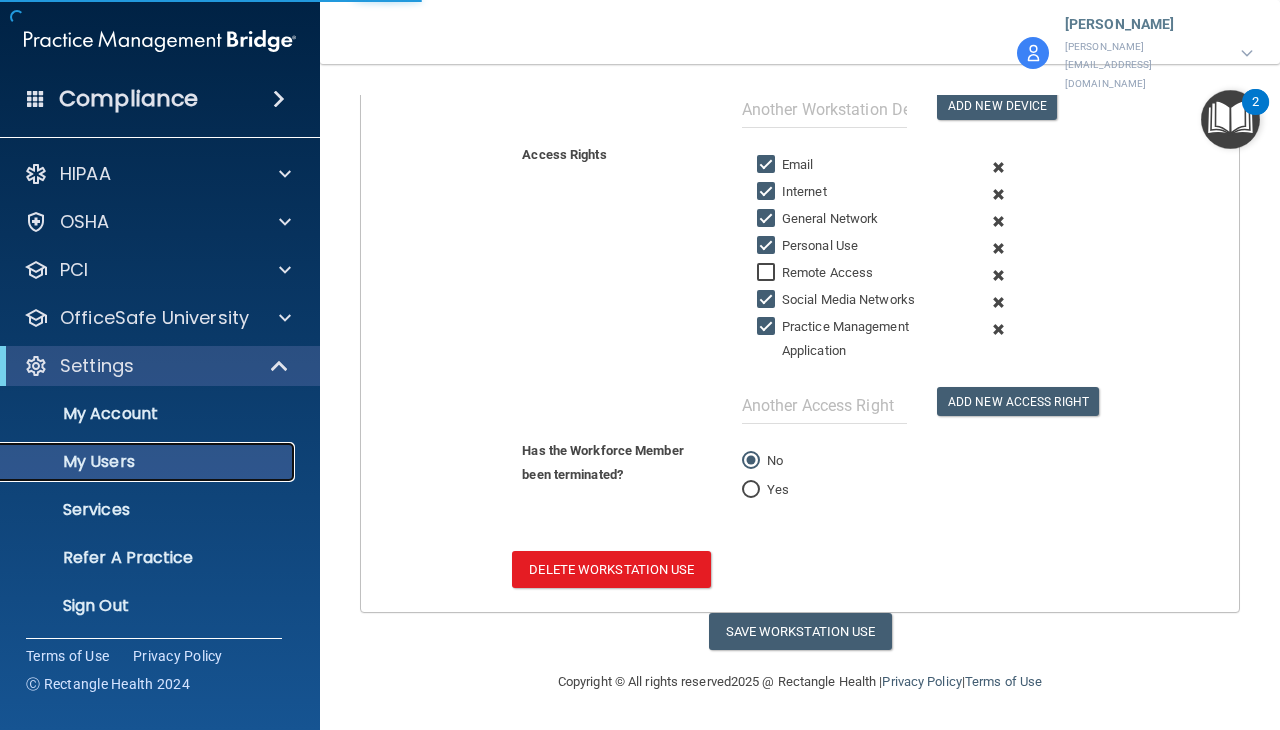 select on "20" 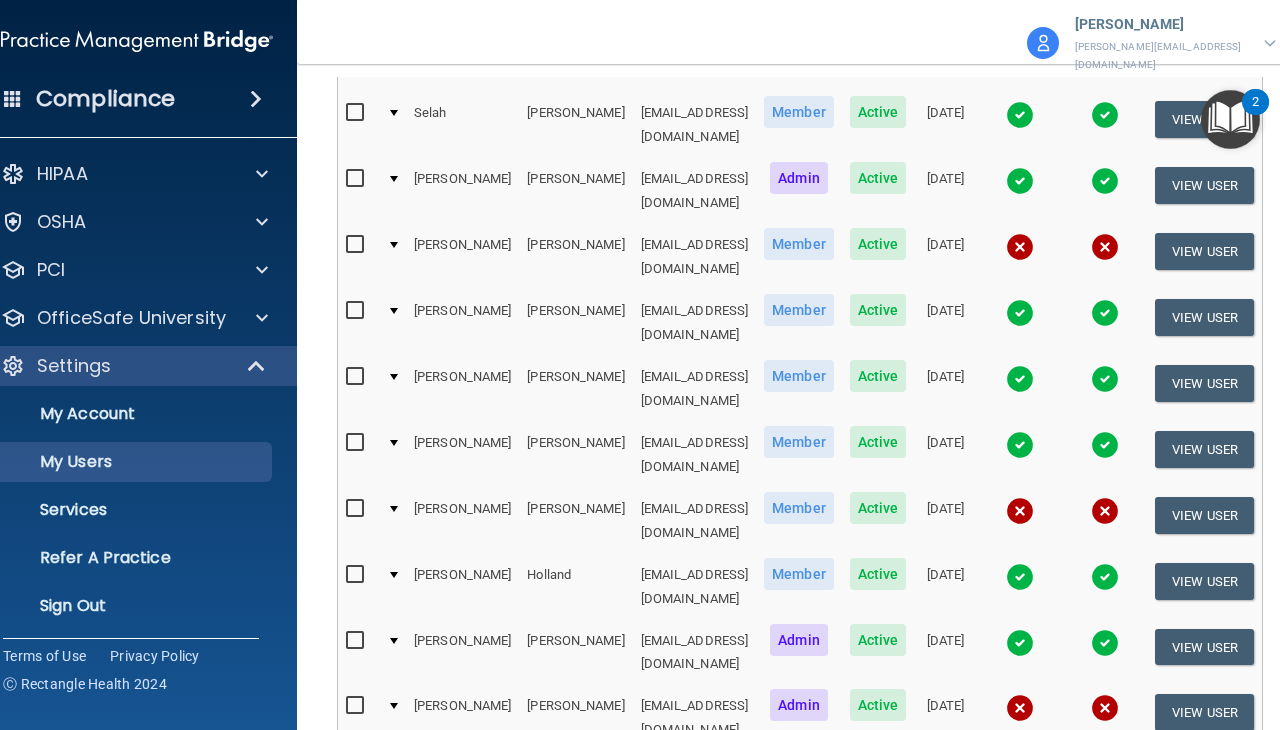 click on "The following people have access to your PCIHIPAA Practice Portal               Resend Invite   Export All   Create User   Show Inactive Users                                        First Name            Last Name         Email  Type  Status     Created On         HIPAA Compliance  OSHA Compliance                         Da'Miyja  [PERSON_NAME]  [EMAIL_ADDRESS][DOMAIN_NAME]      Member          Active    [DATE]                  View User                        [PERSON_NAME]  [EMAIL_ADDRESS][DOMAIN_NAME]      Member          Active    [DATE]                  View User                        [PERSON_NAME]  [EMAIL_ADDRESS][DOMAIN_NAME]    Admin            Active    [DATE]                  View User                        [PERSON_NAME]  [EMAIL_ADDRESS][DOMAIN_NAME]      Member          Active    [DATE]                  View User                        [PERSON_NAME]  [EMAIL_ADDRESS][DOMAIN_NAME]      Member          Active    [DATE]                  View User" at bounding box center [800, 42] 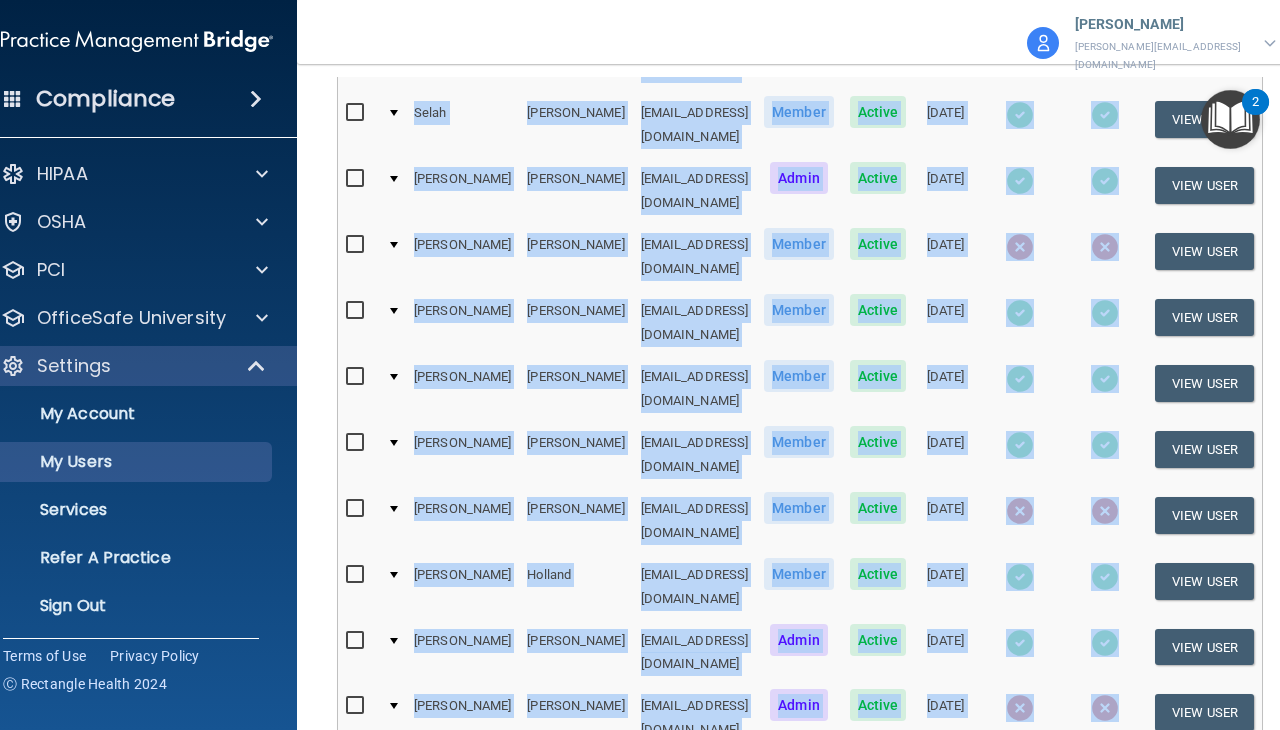 click on "The following people have access to your PCIHIPAA Practice Portal               Resend Invite   Export All   Create User   Show Inactive Users                                        First Name            Last Name         Email  Type  Status     Created On         HIPAA Compliance  OSHA Compliance                         Da'Miyja  [PERSON_NAME]  [EMAIL_ADDRESS][DOMAIN_NAME]      Member          Active    [DATE]                  View User                        [PERSON_NAME]  [EMAIL_ADDRESS][DOMAIN_NAME]      Member          Active    [DATE]                  View User                        [PERSON_NAME]  [EMAIL_ADDRESS][DOMAIN_NAME]    Admin            Active    [DATE]                  View User                        [PERSON_NAME]  [EMAIL_ADDRESS][DOMAIN_NAME]      Member          Active    [DATE]                  View User                        [PERSON_NAME]  [EMAIL_ADDRESS][DOMAIN_NAME]      Member          Active    [DATE]                  View User" at bounding box center [800, 42] 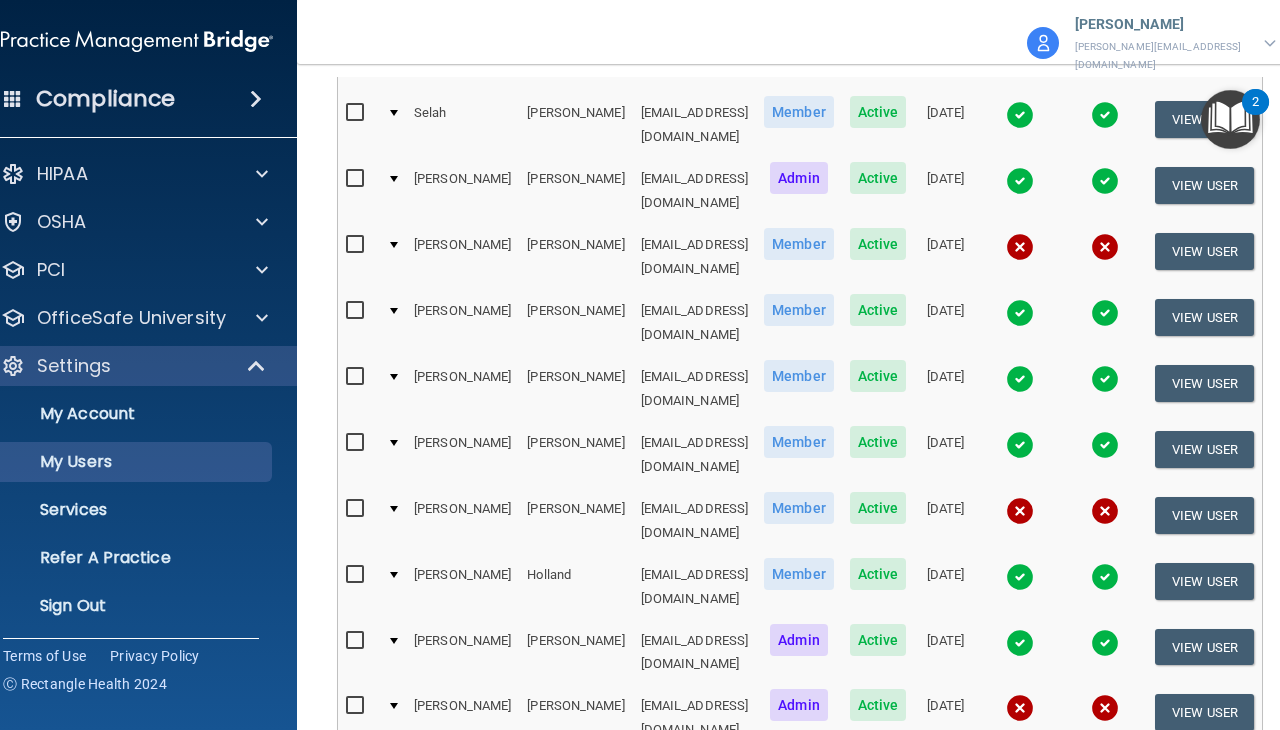 click on "Previous
1 2 3
Next" at bounding box center [800, 844] 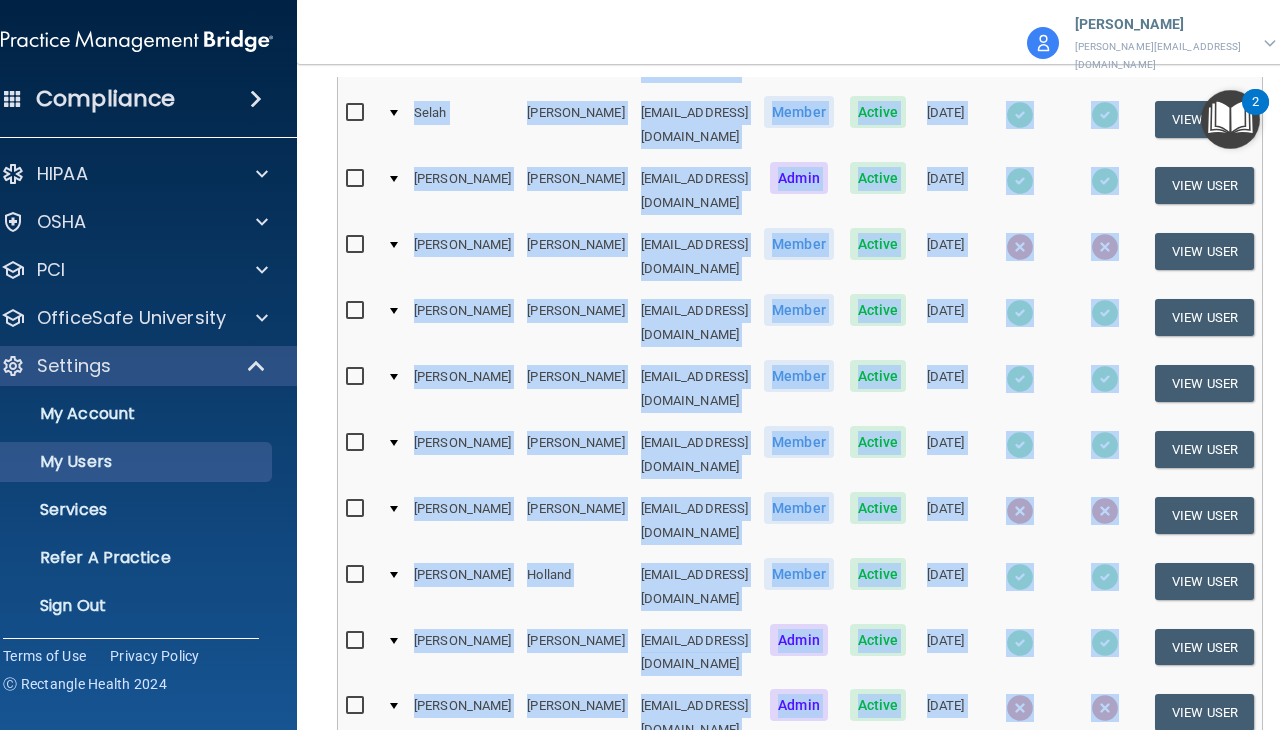 click on "The following people have access to your PCIHIPAA Practice Portal               Resend Invite   Export All   Create User   Show Inactive Users                                        First Name            Last Name         Email  Type  Status     Created On         HIPAA Compliance  OSHA Compliance                         Da'Miyja  [PERSON_NAME]  [EMAIL_ADDRESS][DOMAIN_NAME]      Member          Active    [DATE]                  View User                        [PERSON_NAME]  [EMAIL_ADDRESS][DOMAIN_NAME]      Member          Active    [DATE]                  View User                        [PERSON_NAME]  [EMAIL_ADDRESS][DOMAIN_NAME]    Admin            Active    [DATE]                  View User                        [PERSON_NAME]  [EMAIL_ADDRESS][DOMAIN_NAME]      Member          Active    [DATE]                  View User                        [PERSON_NAME]  [EMAIL_ADDRESS][DOMAIN_NAME]      Member          Active    [DATE]                  View User" at bounding box center (800, 42) 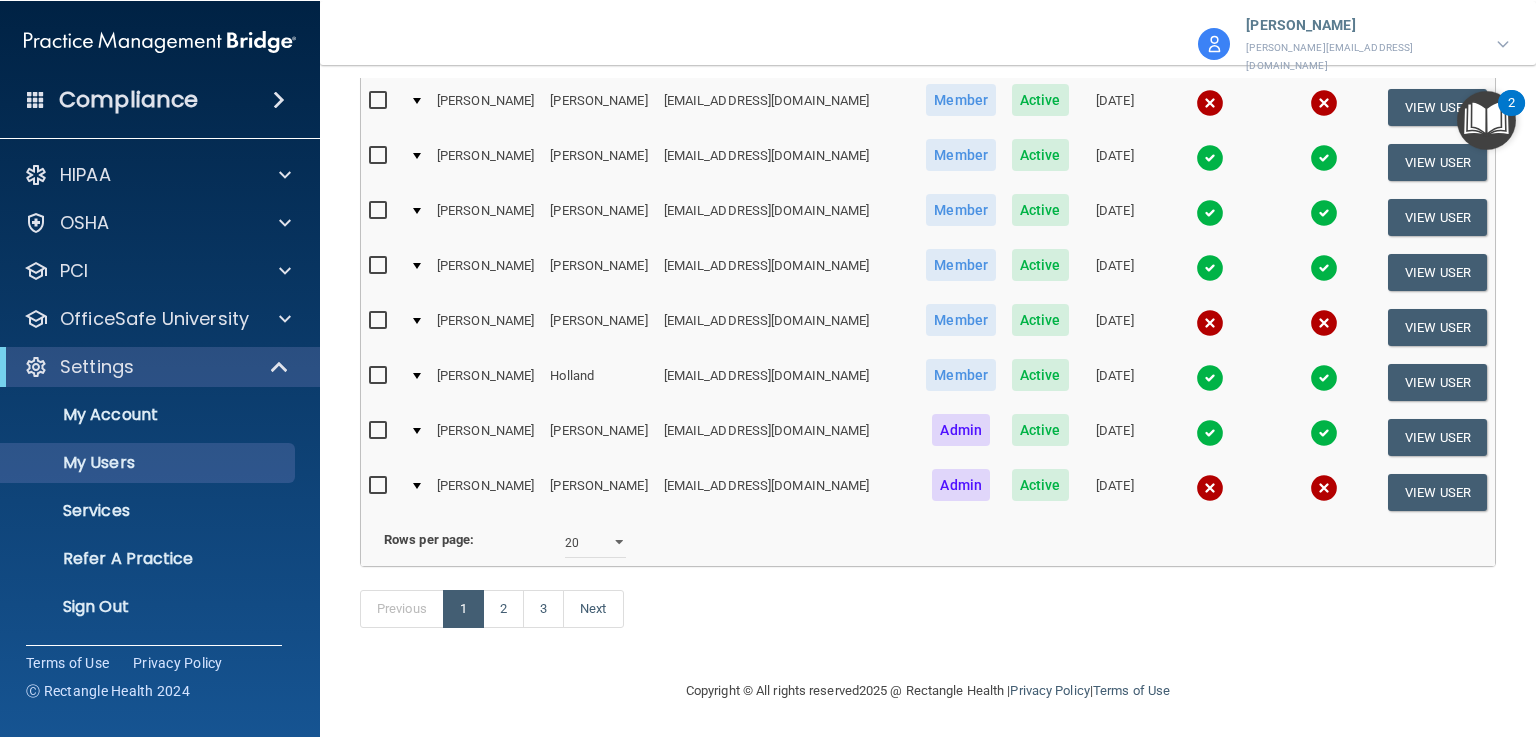 scroll, scrollTop: 928, scrollLeft: 0, axis: vertical 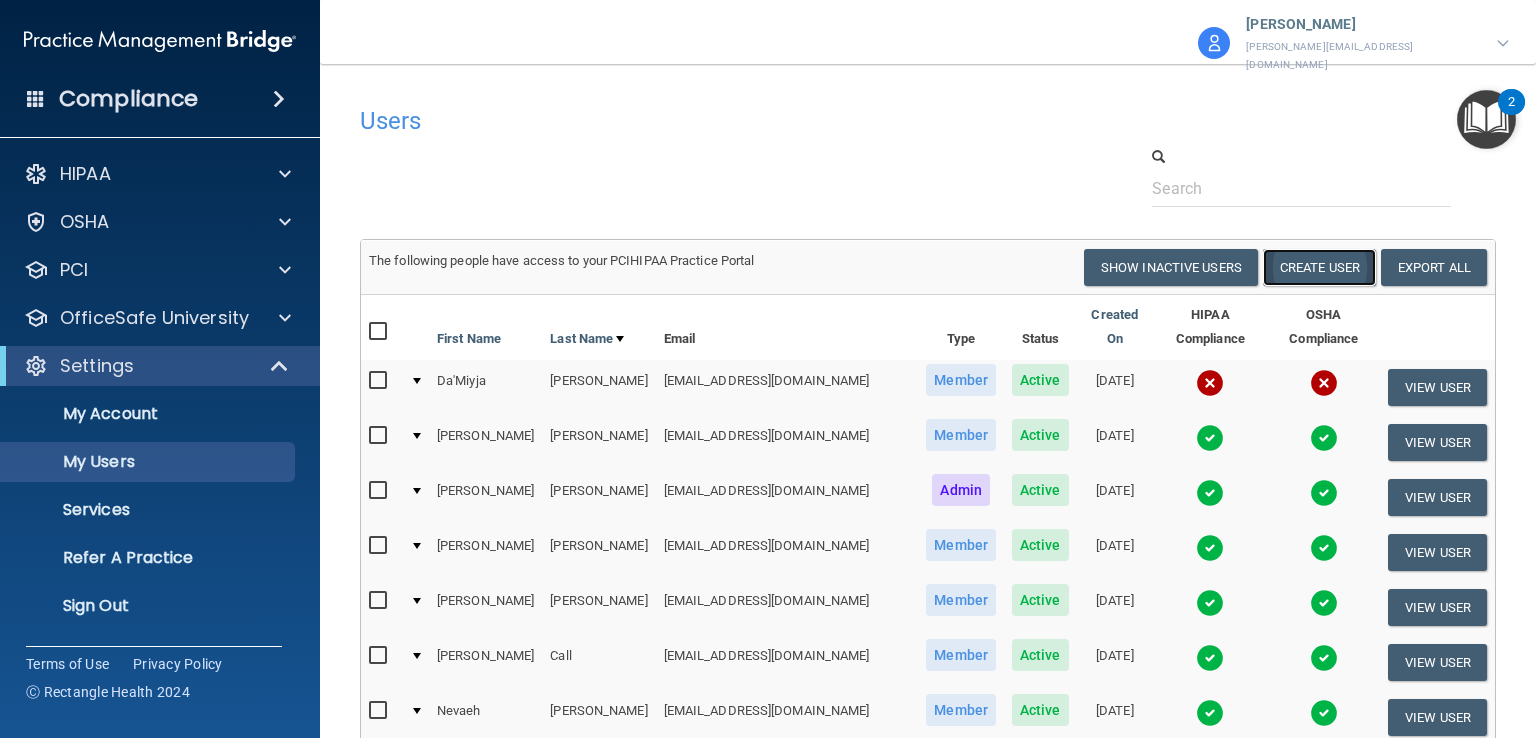 click on "Create User" at bounding box center (1319, 267) 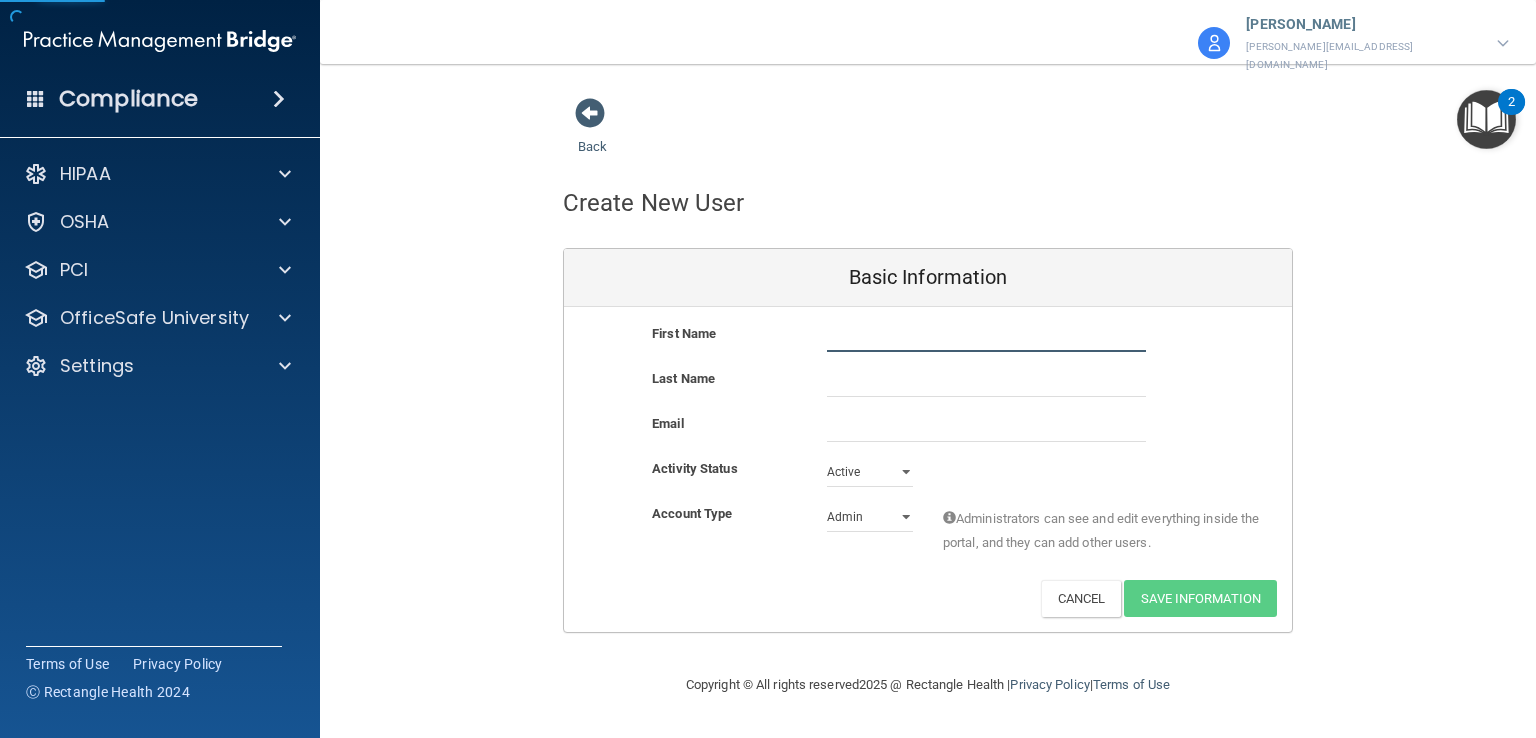 click at bounding box center [986, 337] 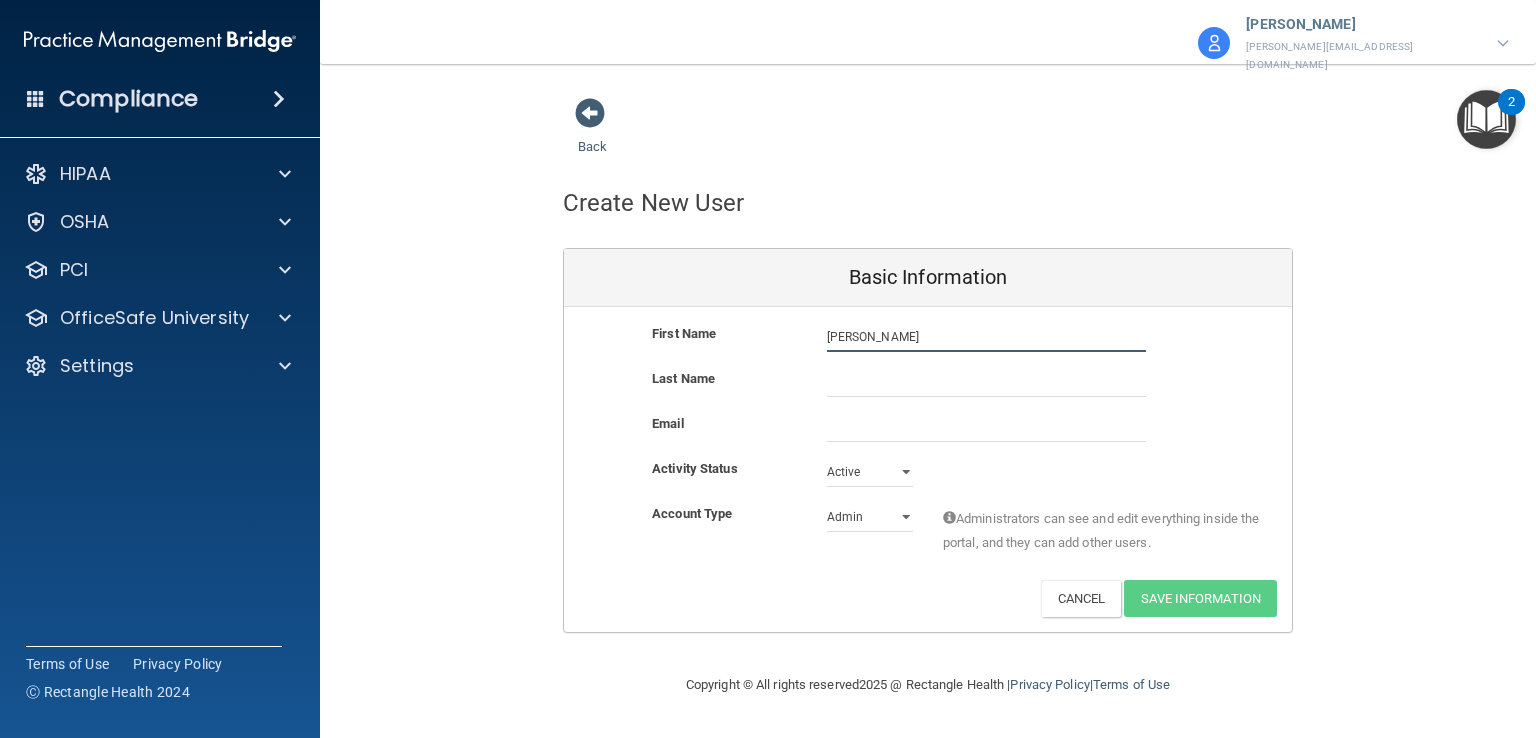 type on "[PERSON_NAME]" 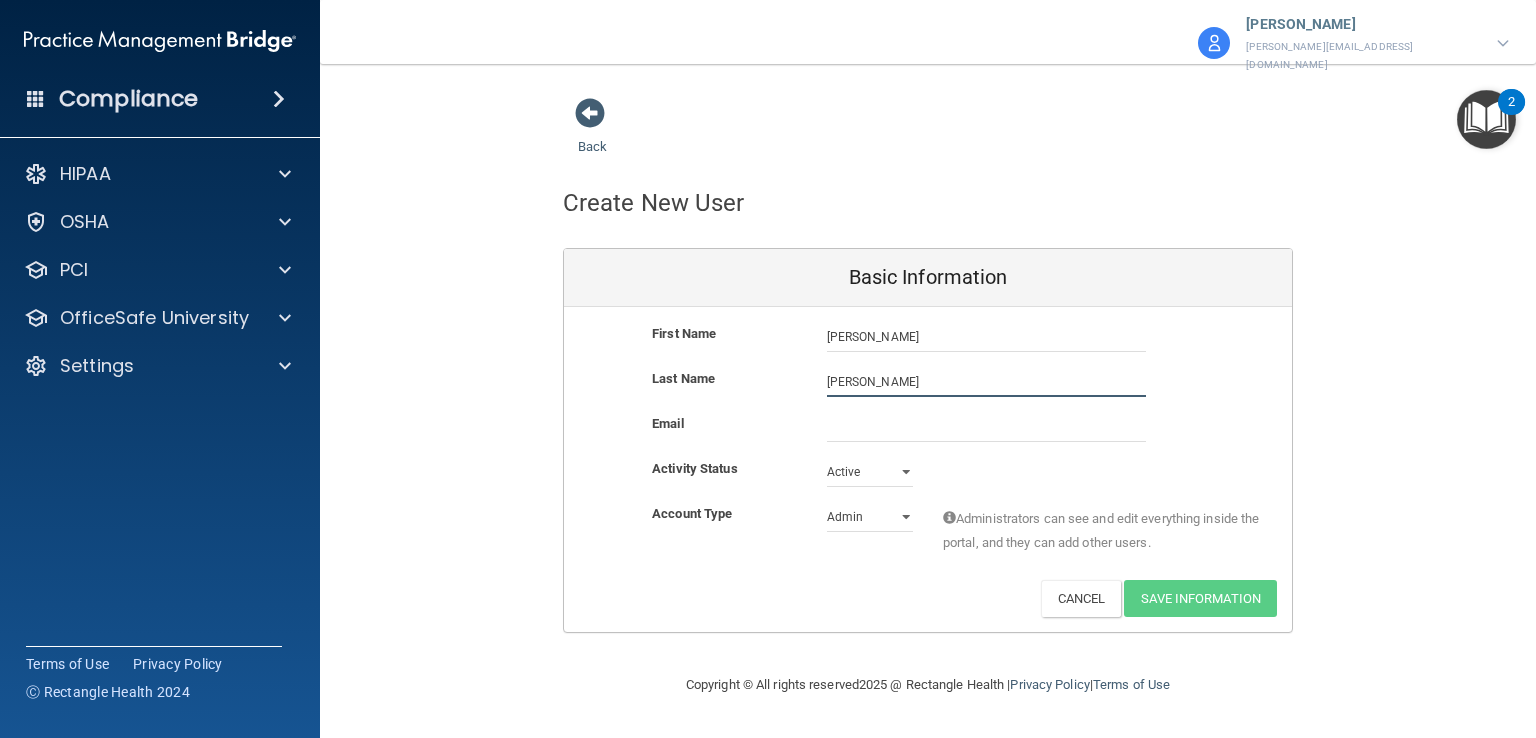 type on "[PERSON_NAME]" 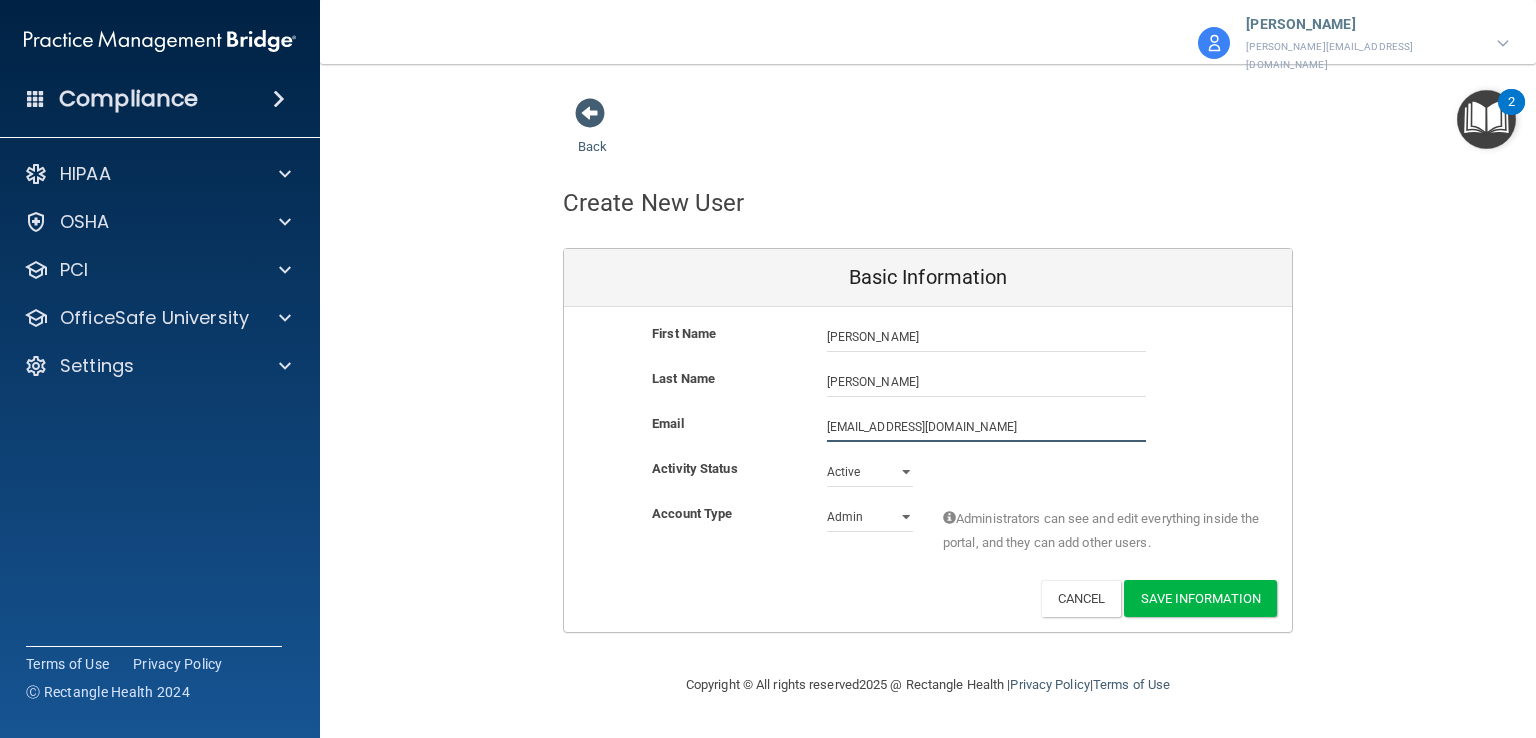 type on "[EMAIL_ADDRESS][DOMAIN_NAME]" 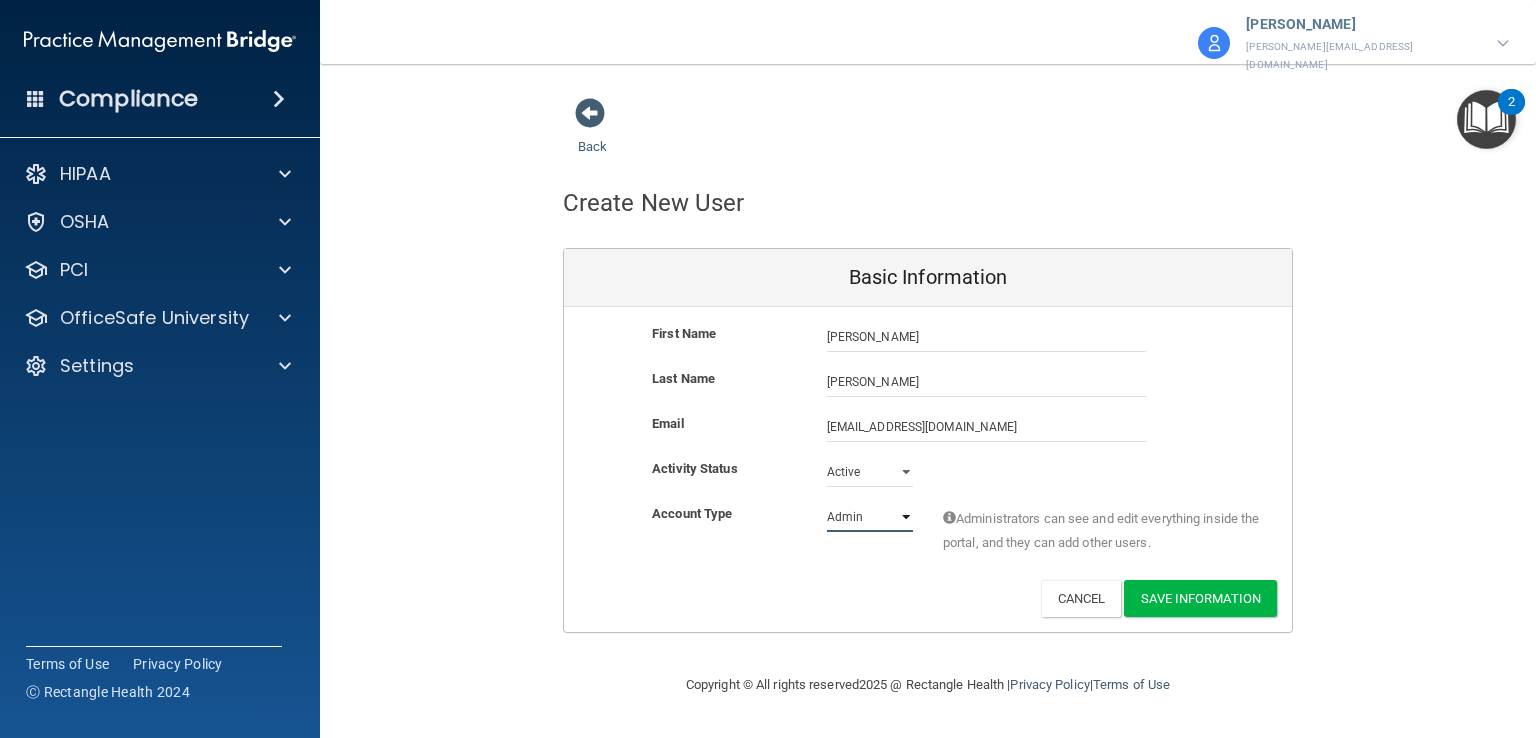 click on "Admin  Member" at bounding box center (870, 517) 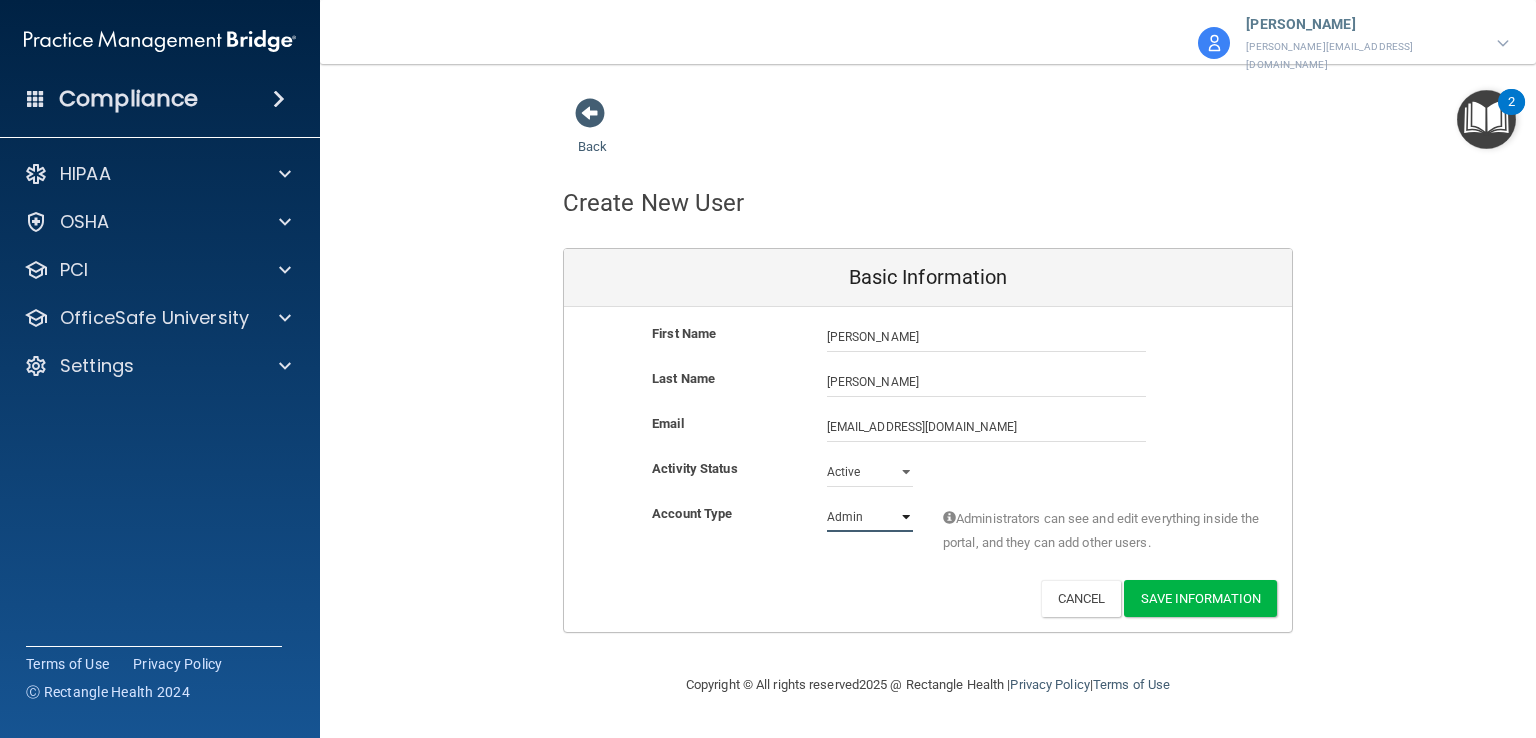 select on "practice_member" 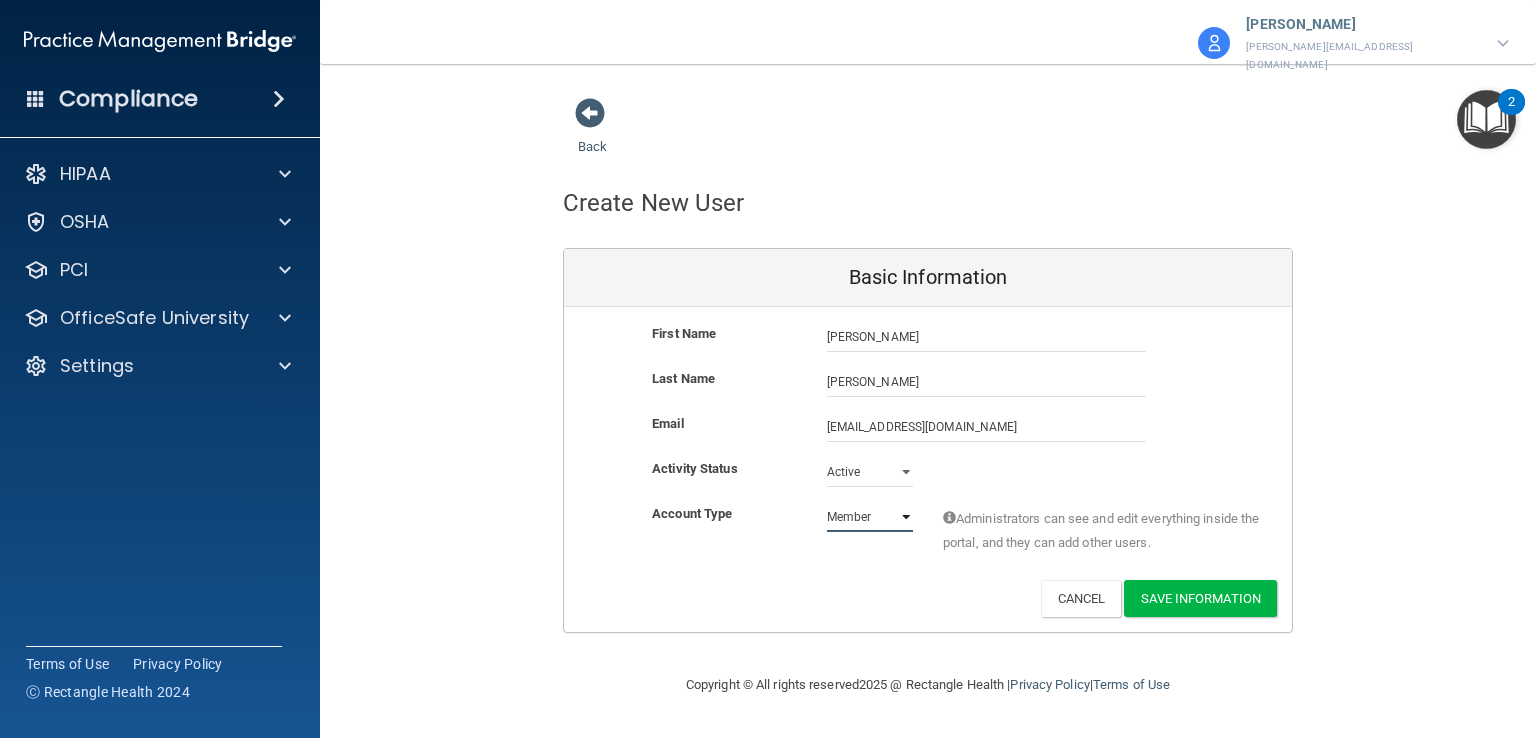 click on "Admin  Member" at bounding box center (870, 517) 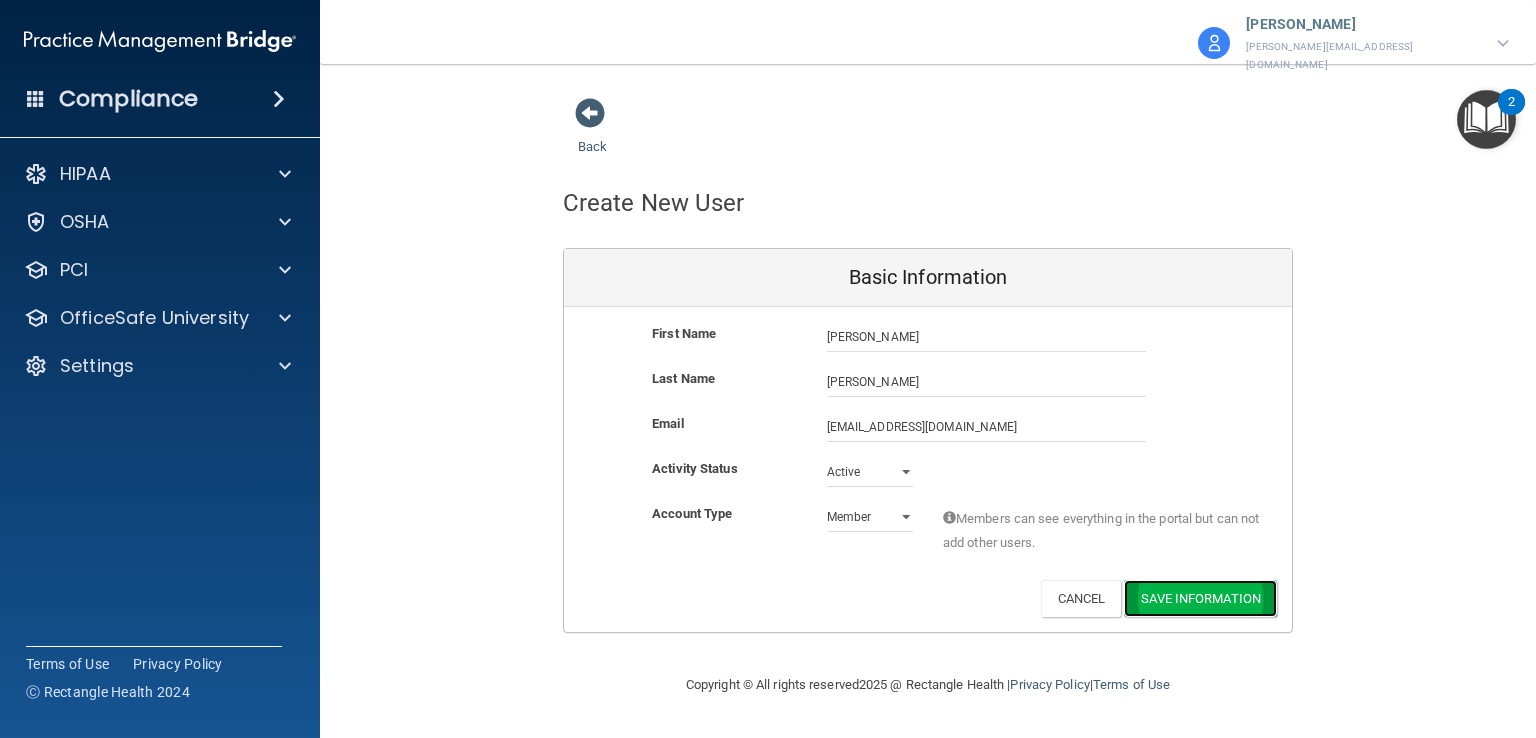 click on "Save Information" at bounding box center [1200, 598] 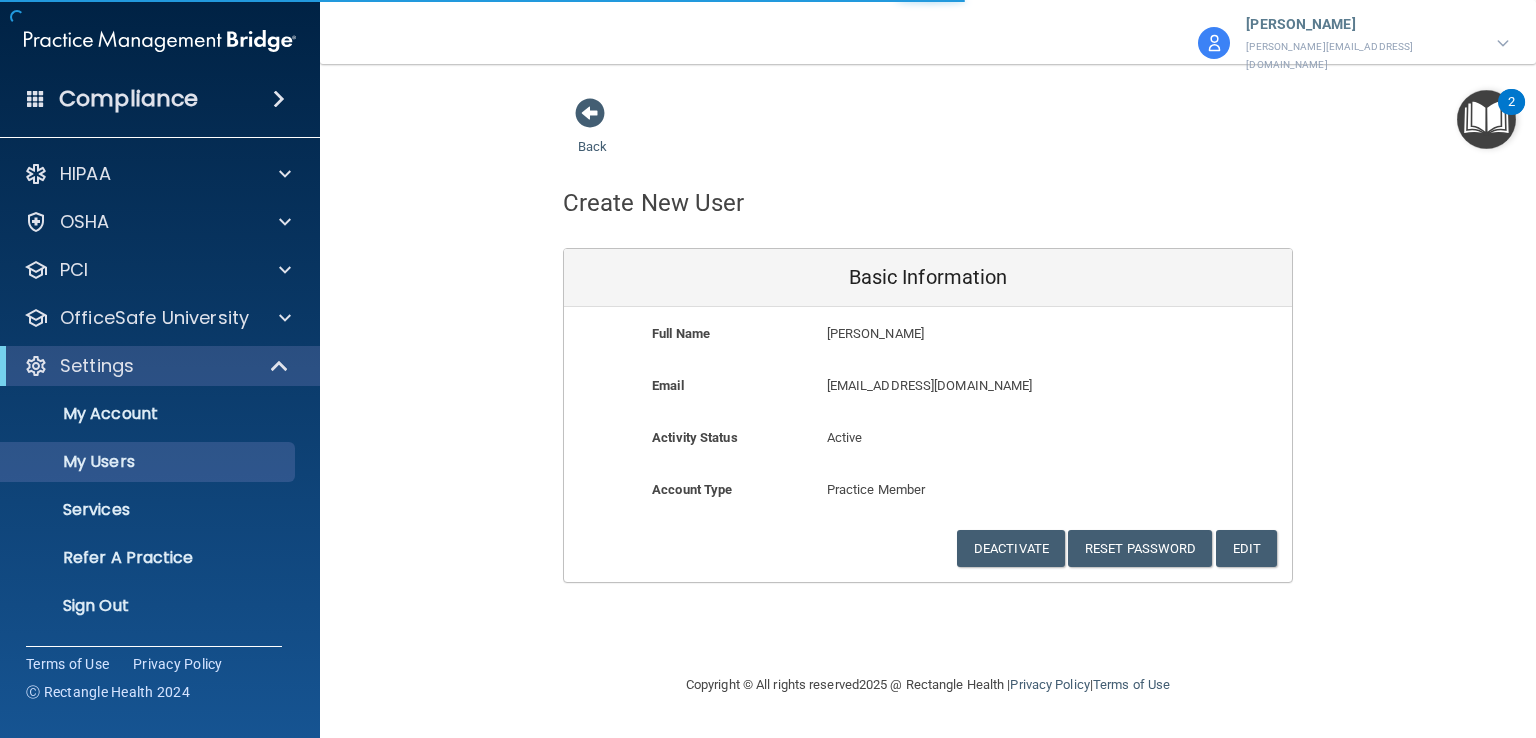 select on "20" 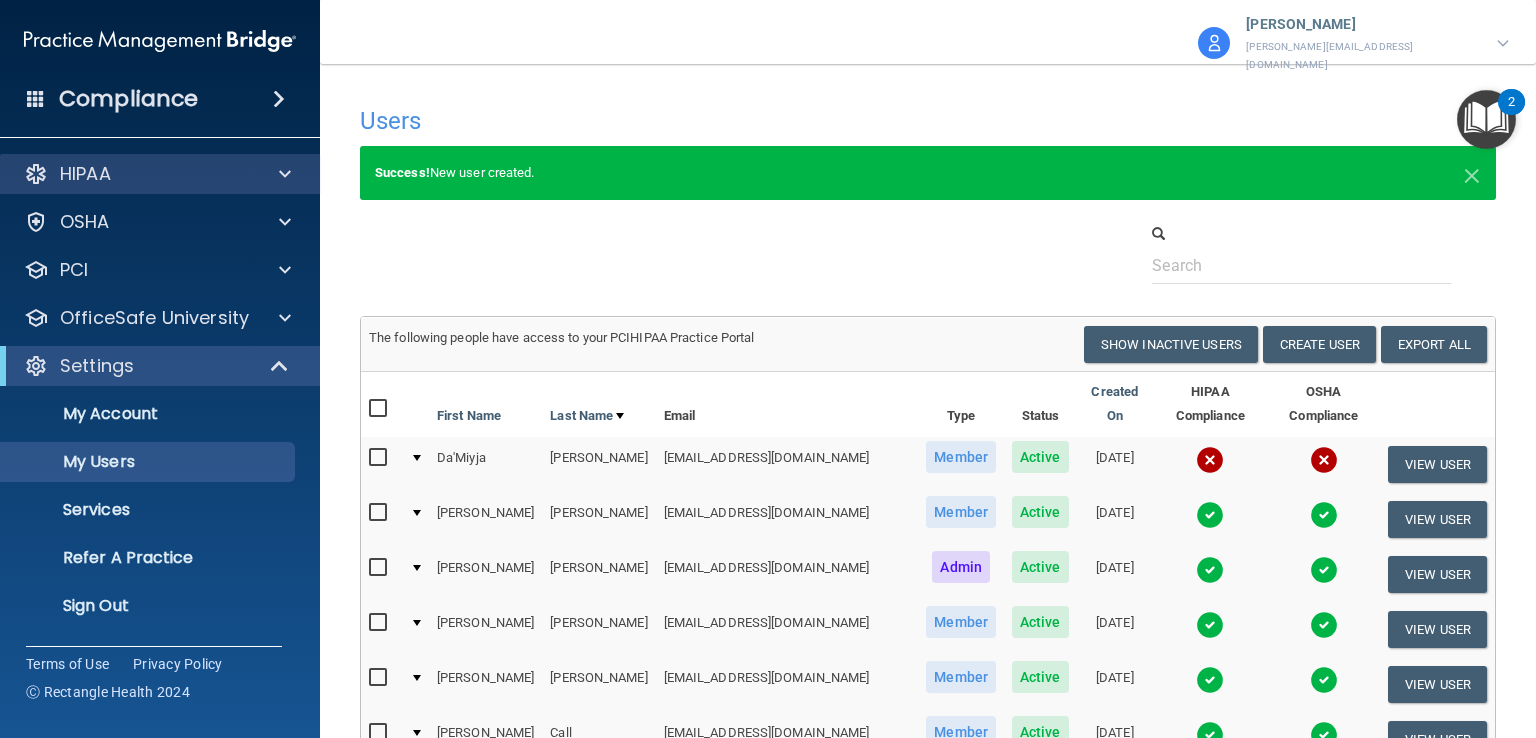click on "HIPAA" at bounding box center (160, 174) 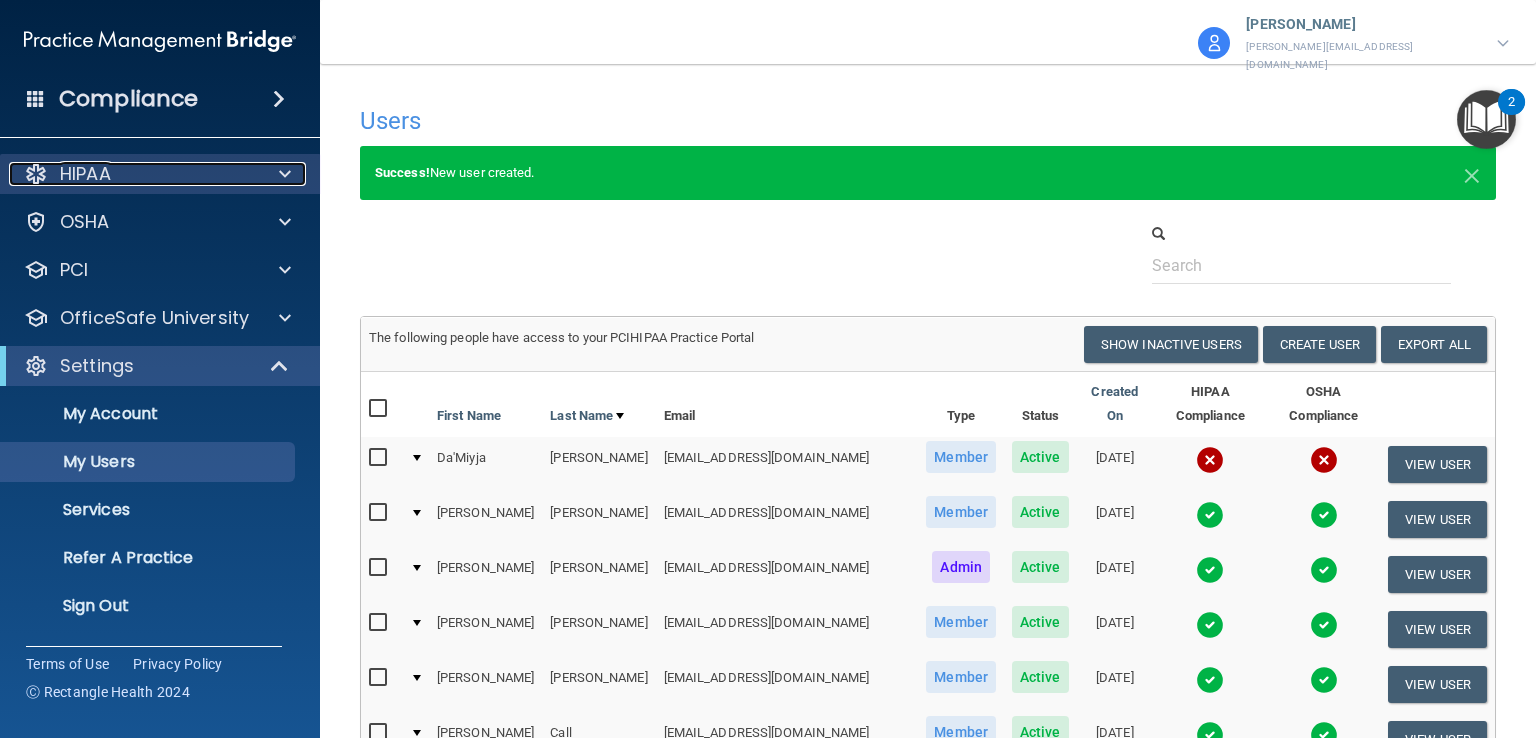 click on "HIPAA" at bounding box center [133, 174] 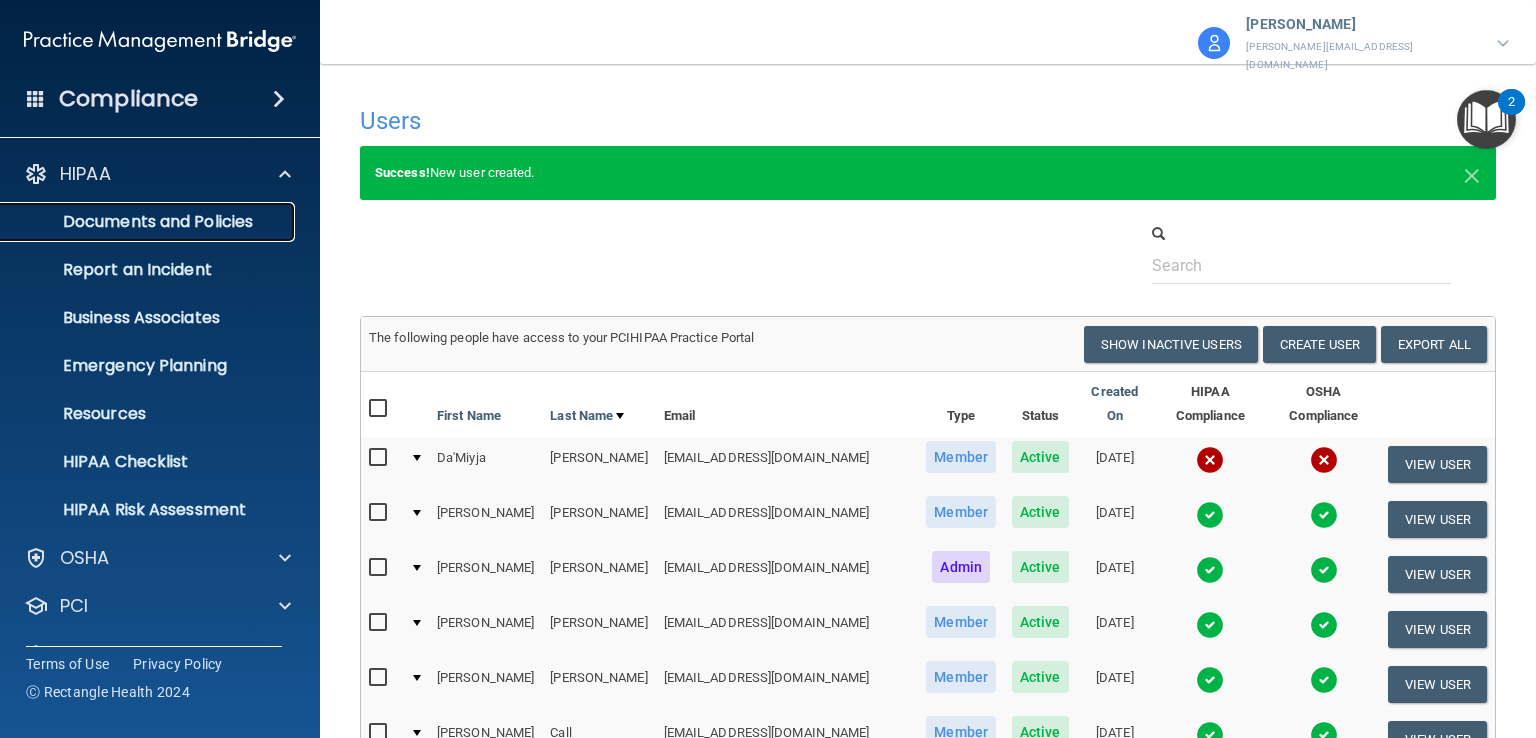 click on "Documents and Policies" at bounding box center (137, 222) 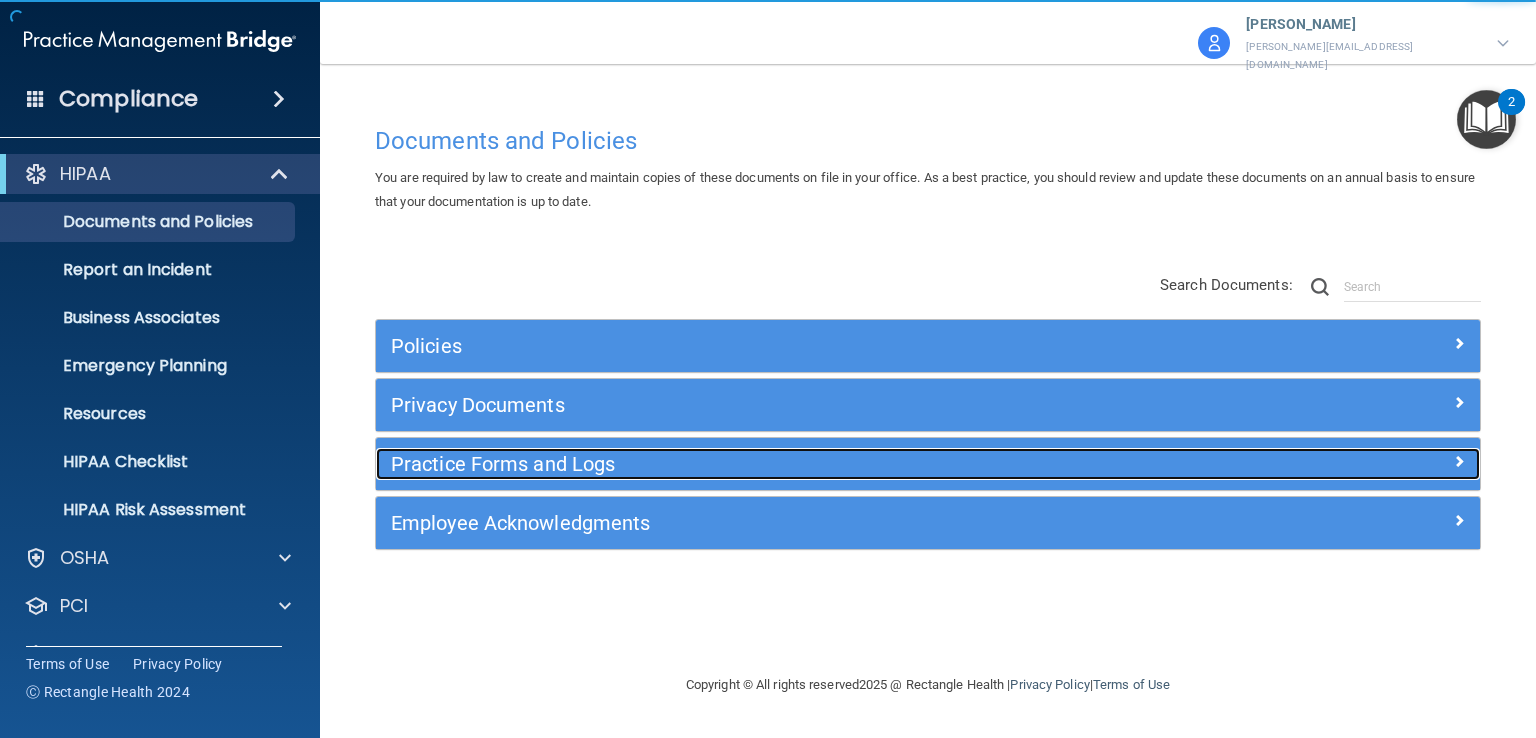 click on "Practice Forms and Logs" at bounding box center (790, 464) 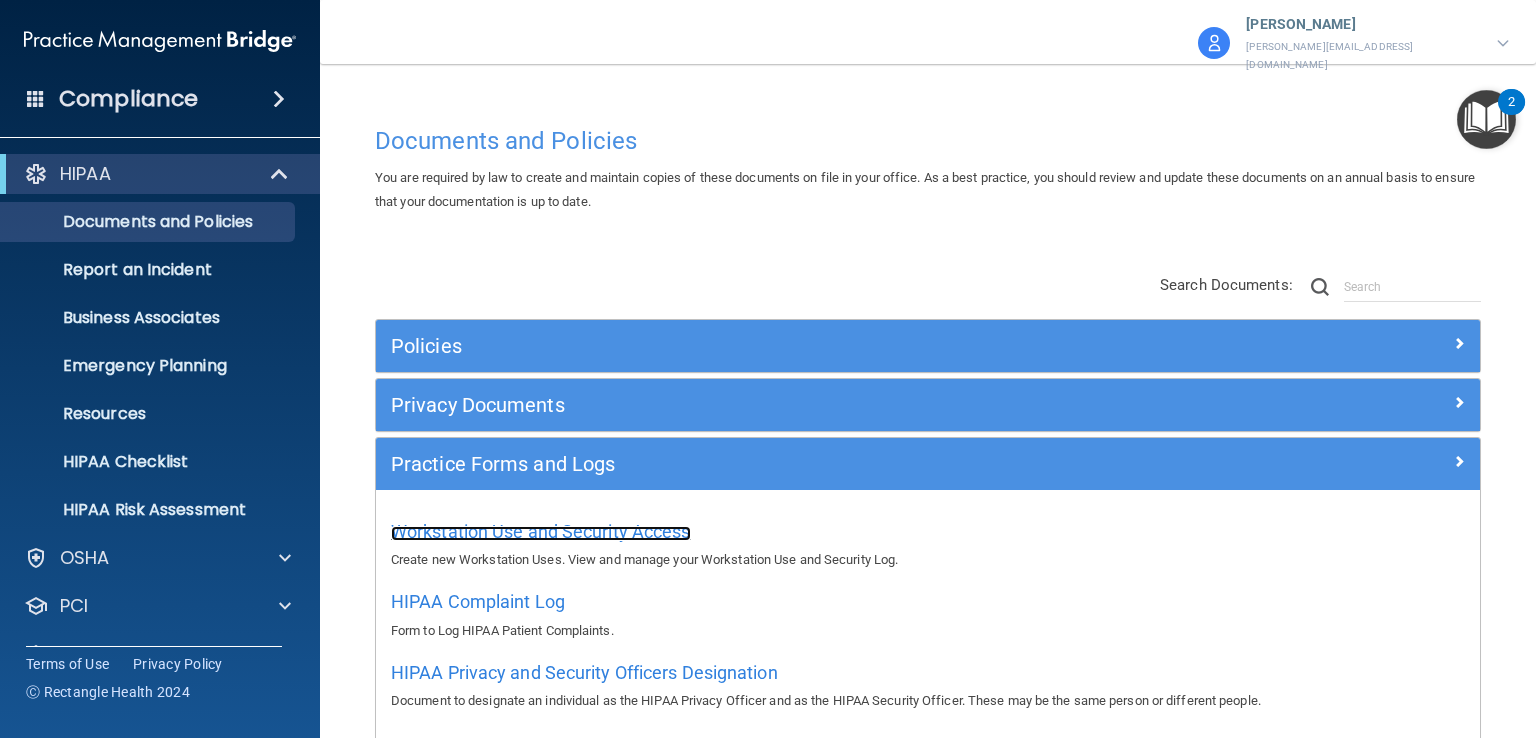 click on "Workstation Use and Security Access" at bounding box center [541, 531] 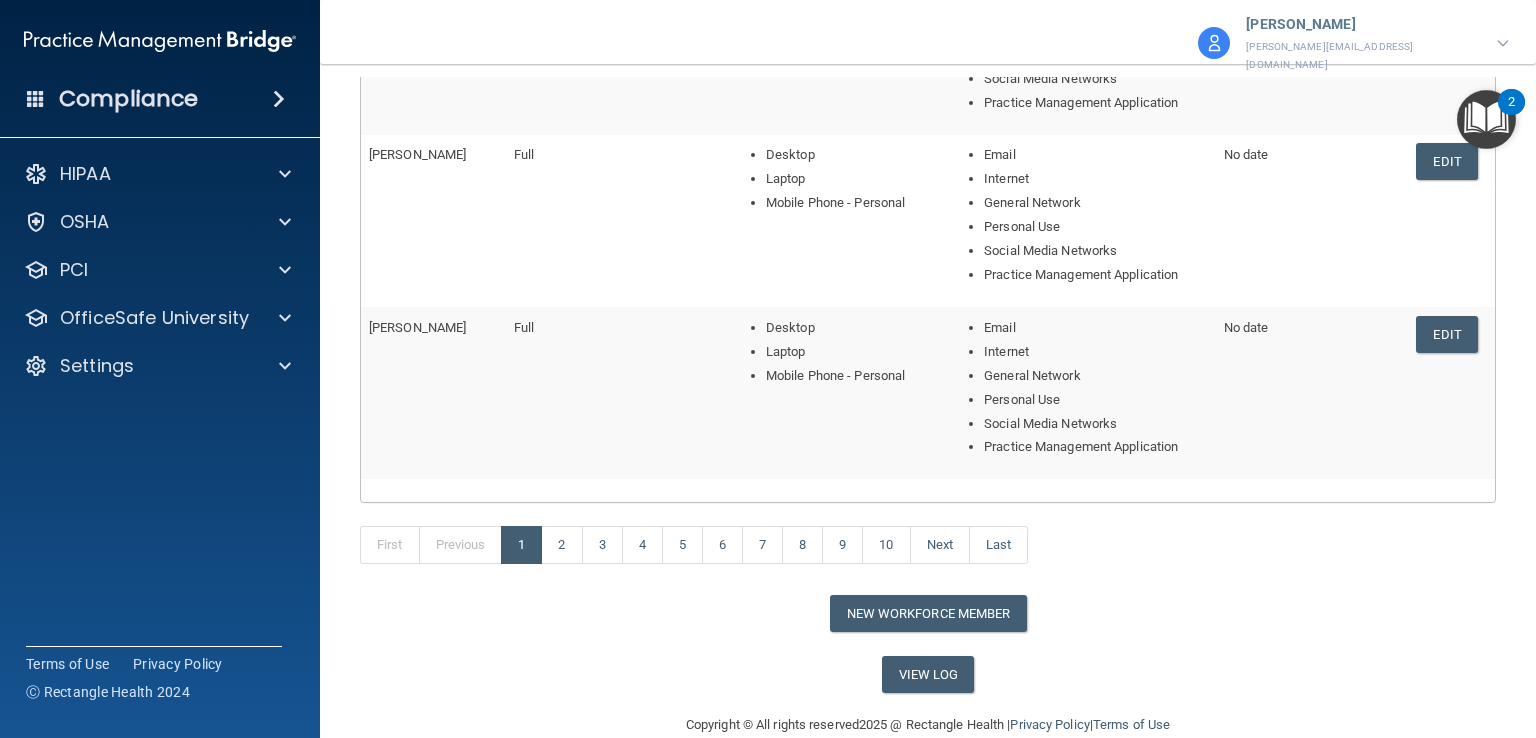 scroll, scrollTop: 806, scrollLeft: 0, axis: vertical 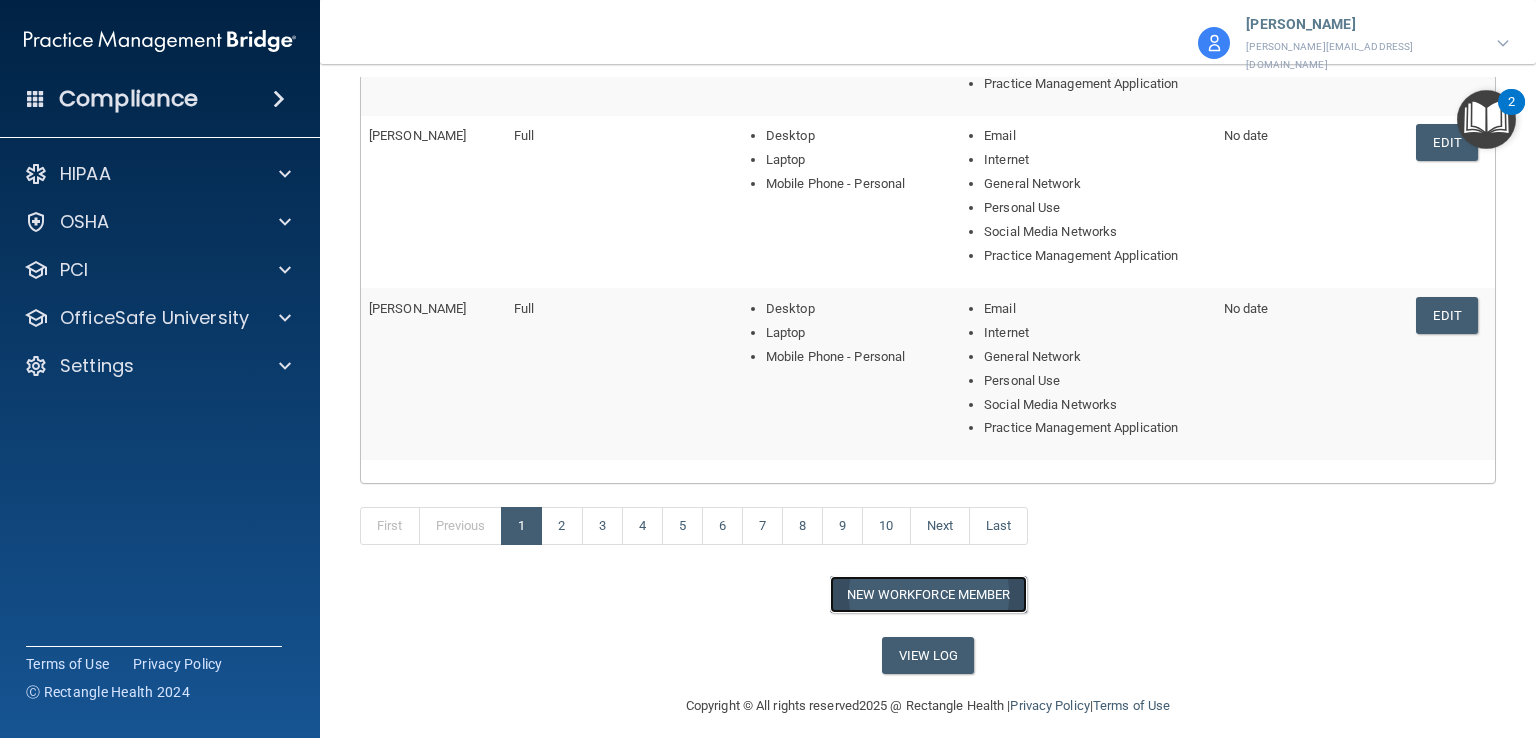 click on "New Workforce Member" at bounding box center [928, 594] 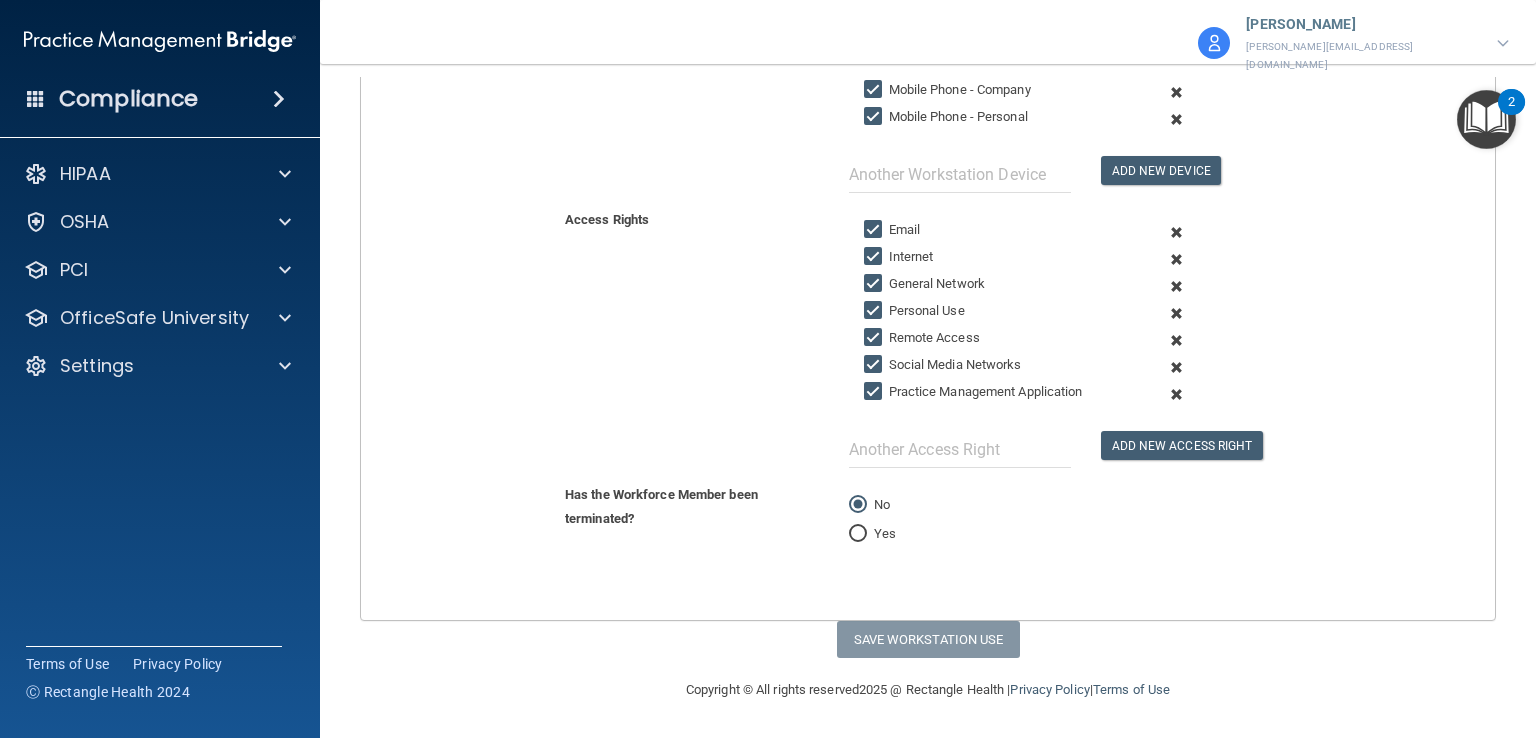 scroll, scrollTop: 0, scrollLeft: 0, axis: both 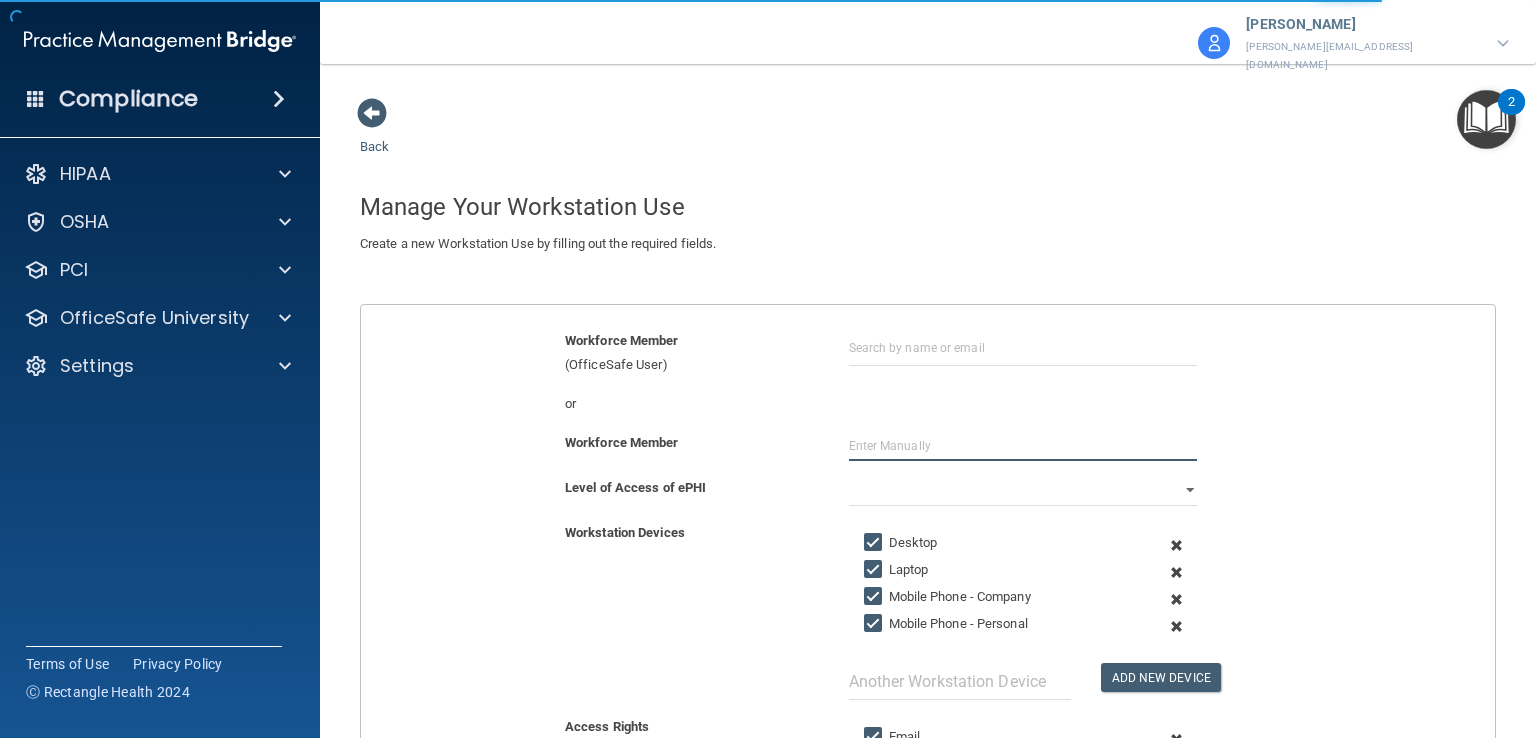 click at bounding box center [1023, 446] 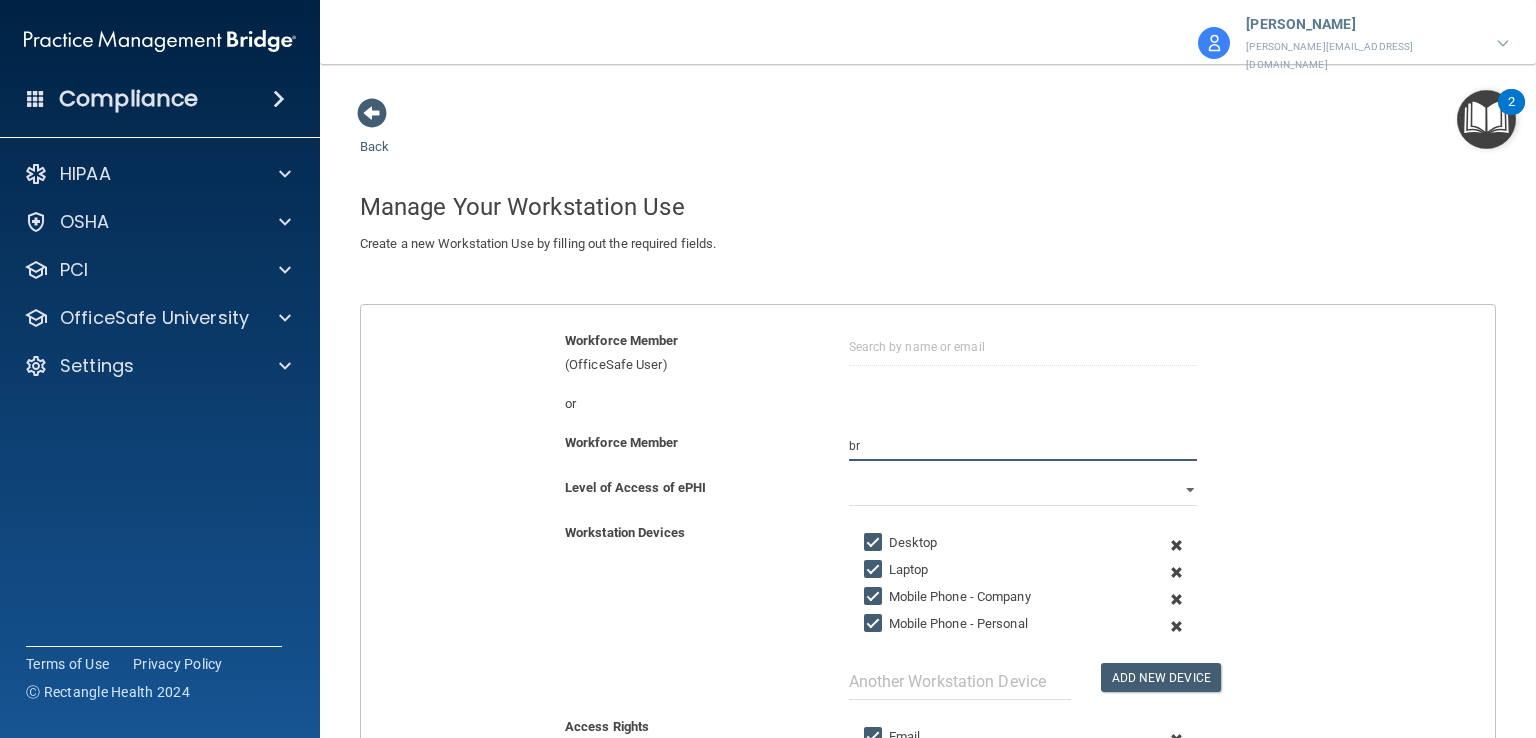 type on "b" 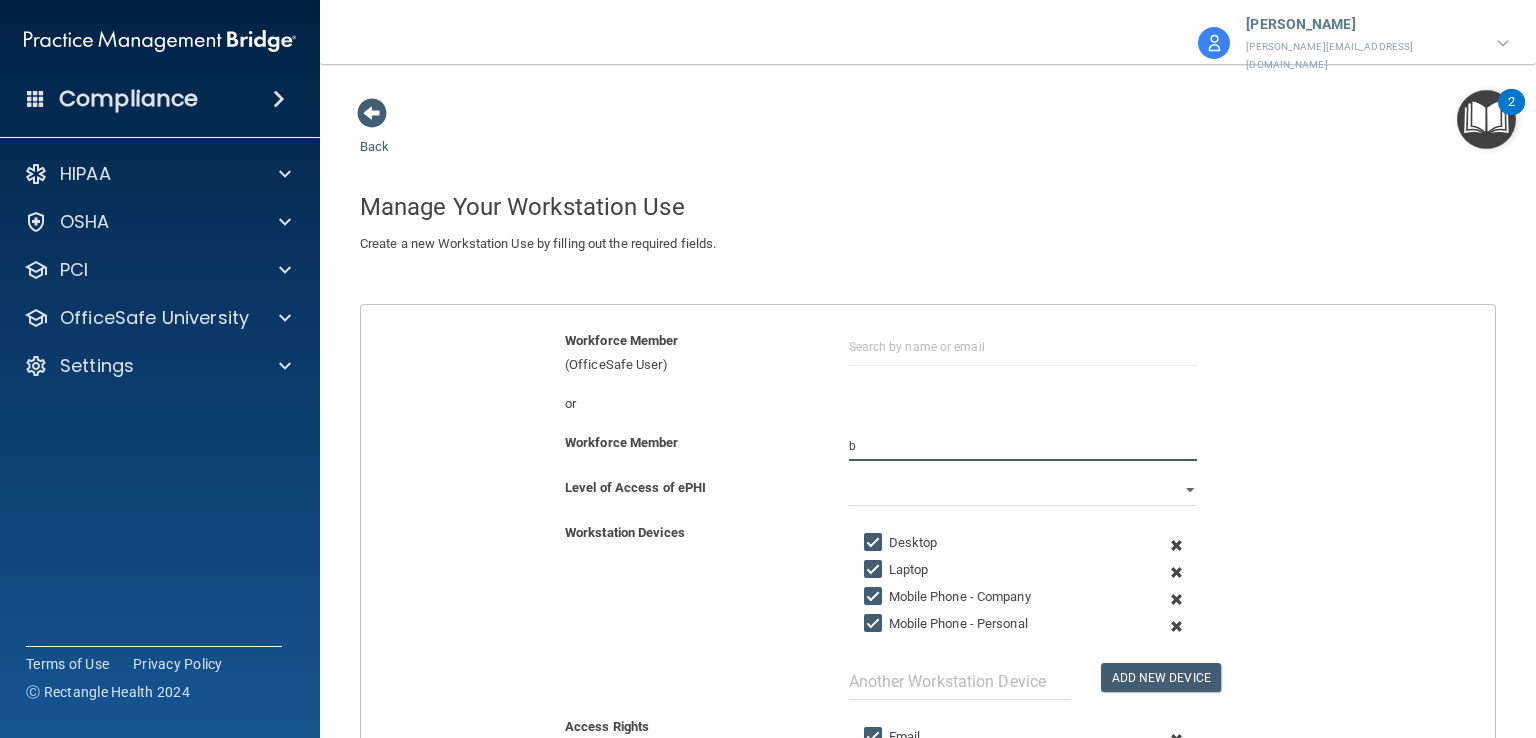 type 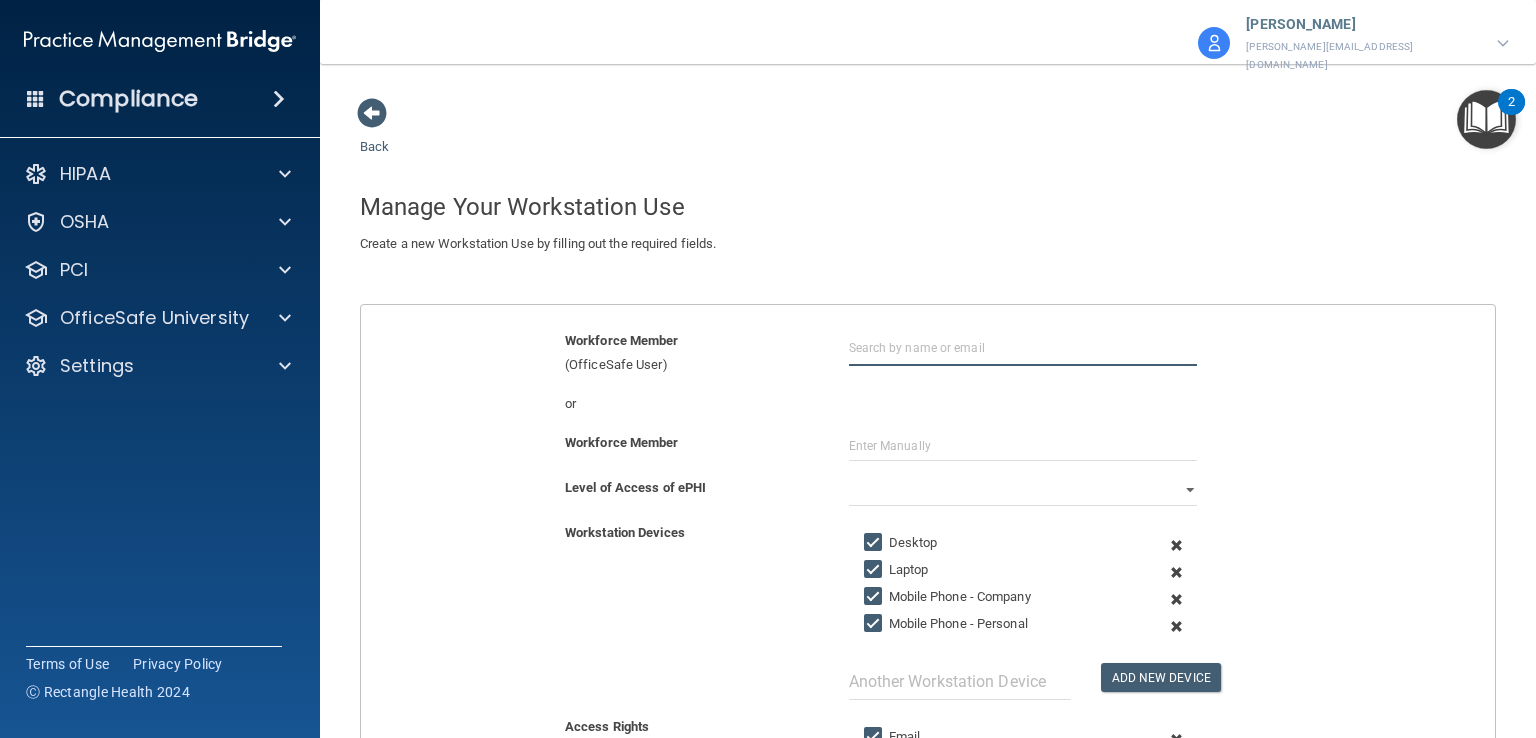 click at bounding box center [1023, 347] 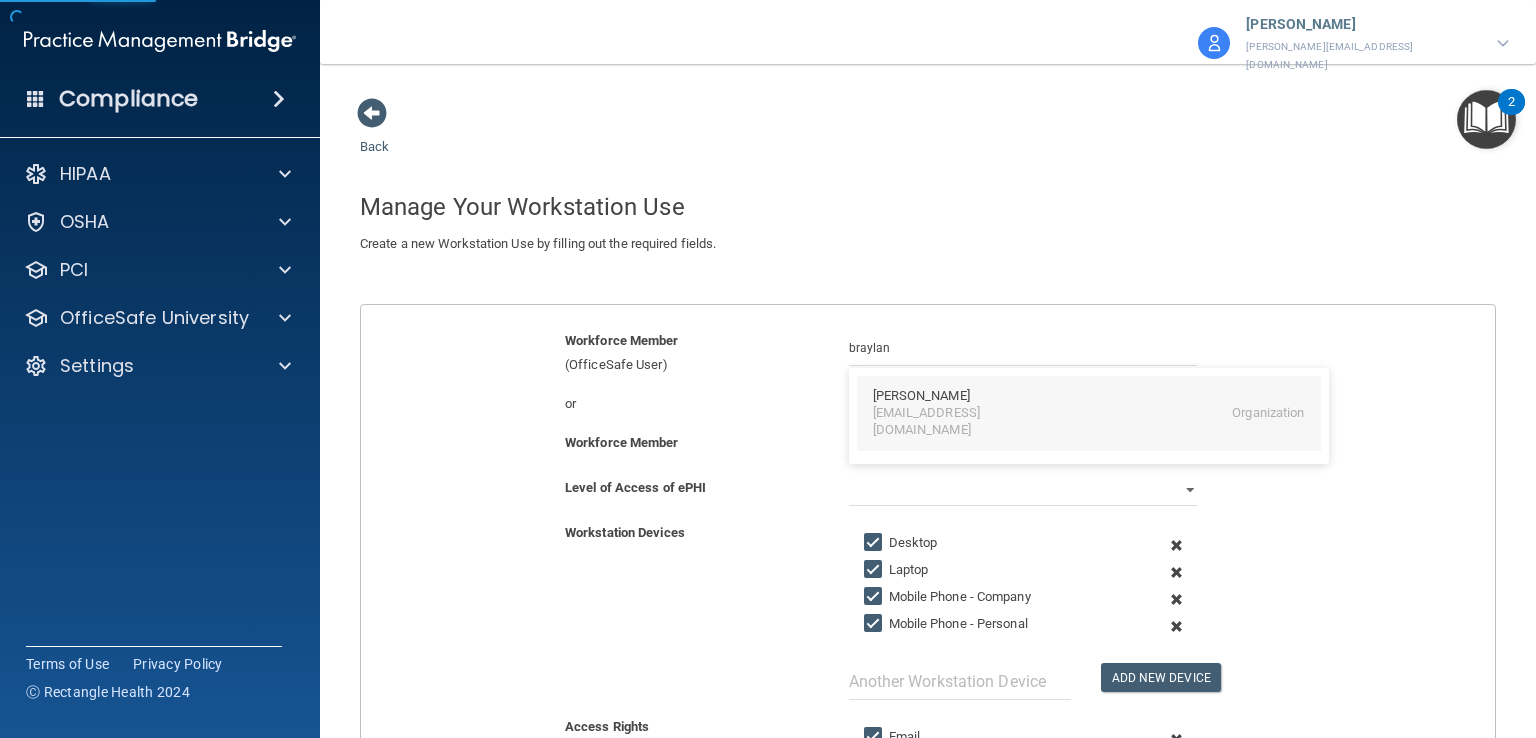 click on "[EMAIL_ADDRESS][DOMAIN_NAME]" at bounding box center [959, 422] 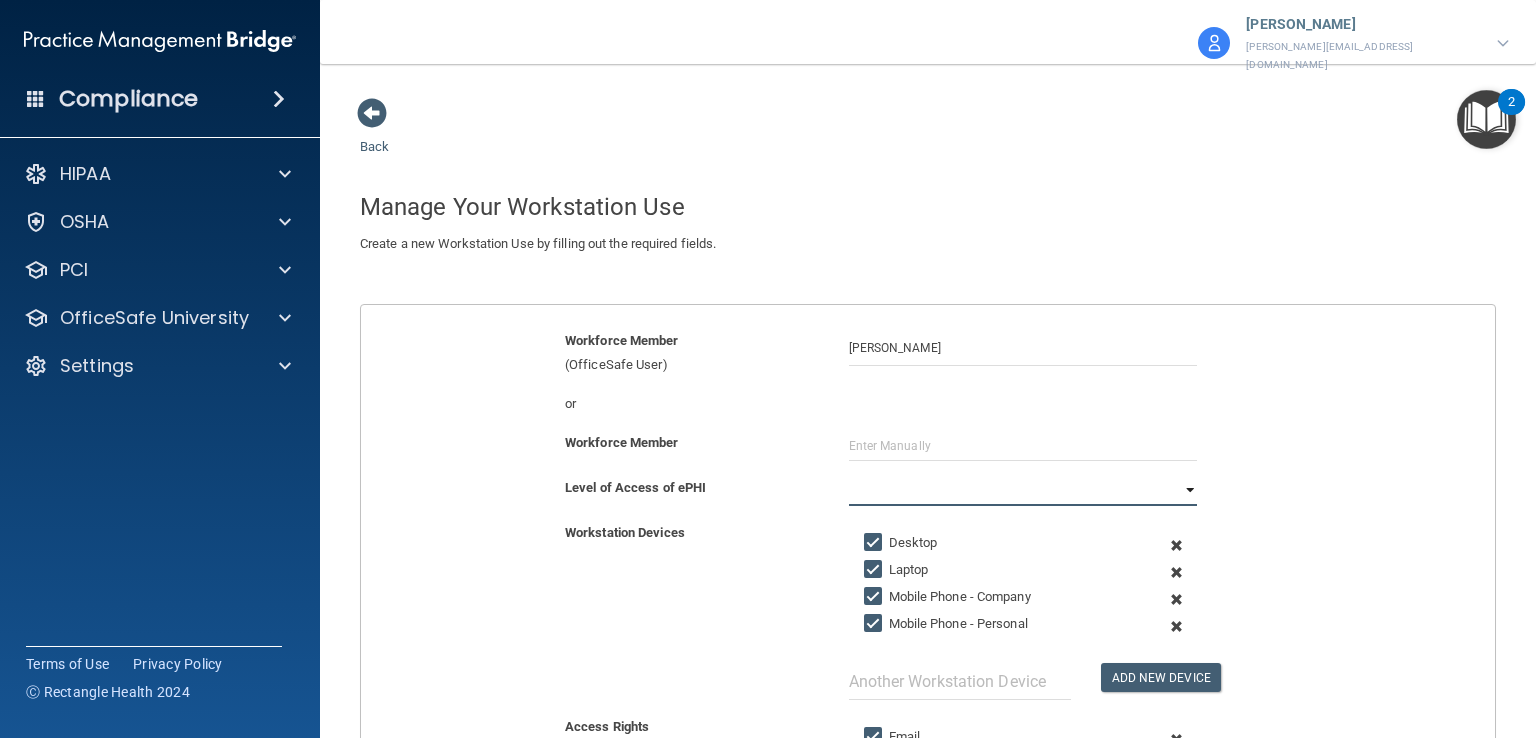 click on "Full Limited None" at bounding box center [1023, 491] 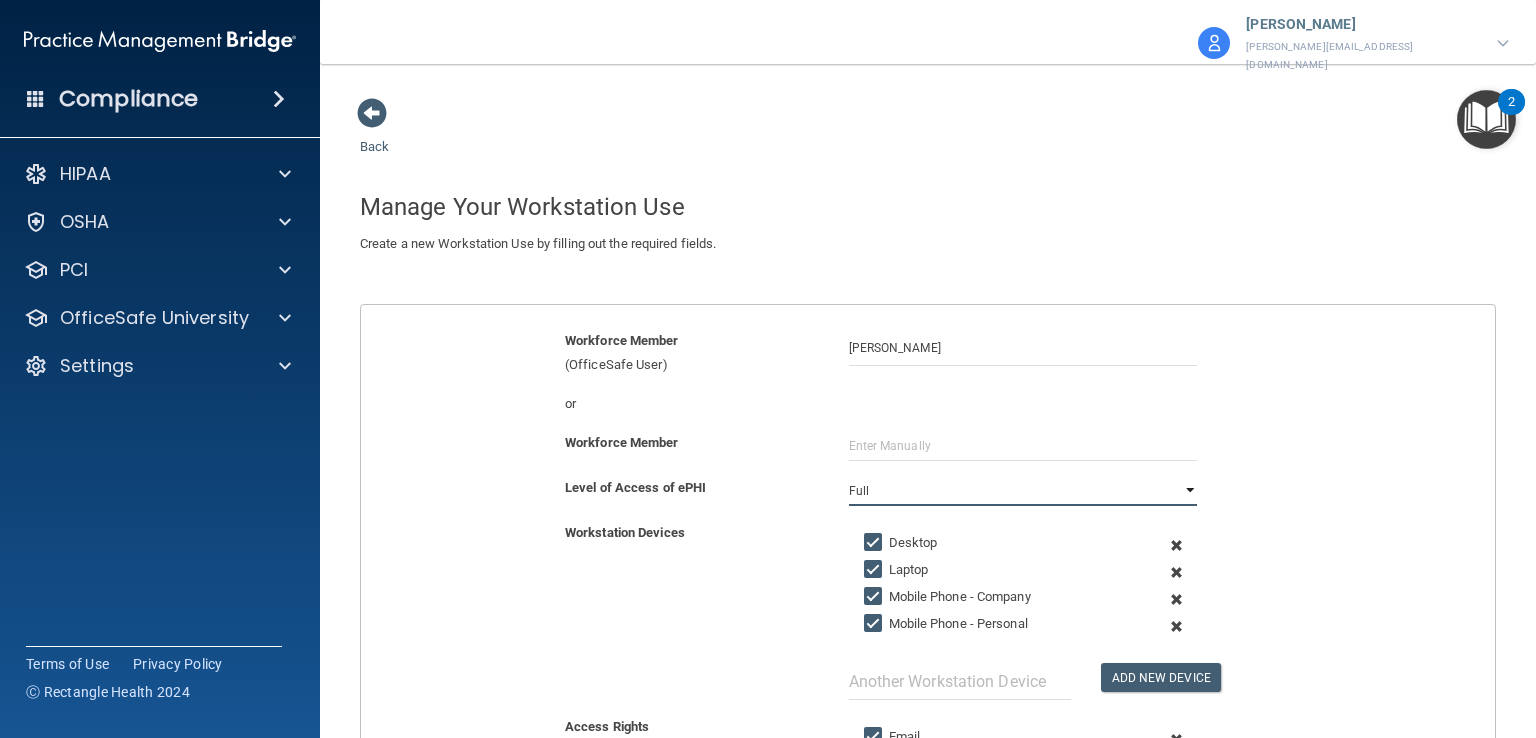 click on "Full Limited None" at bounding box center [1023, 491] 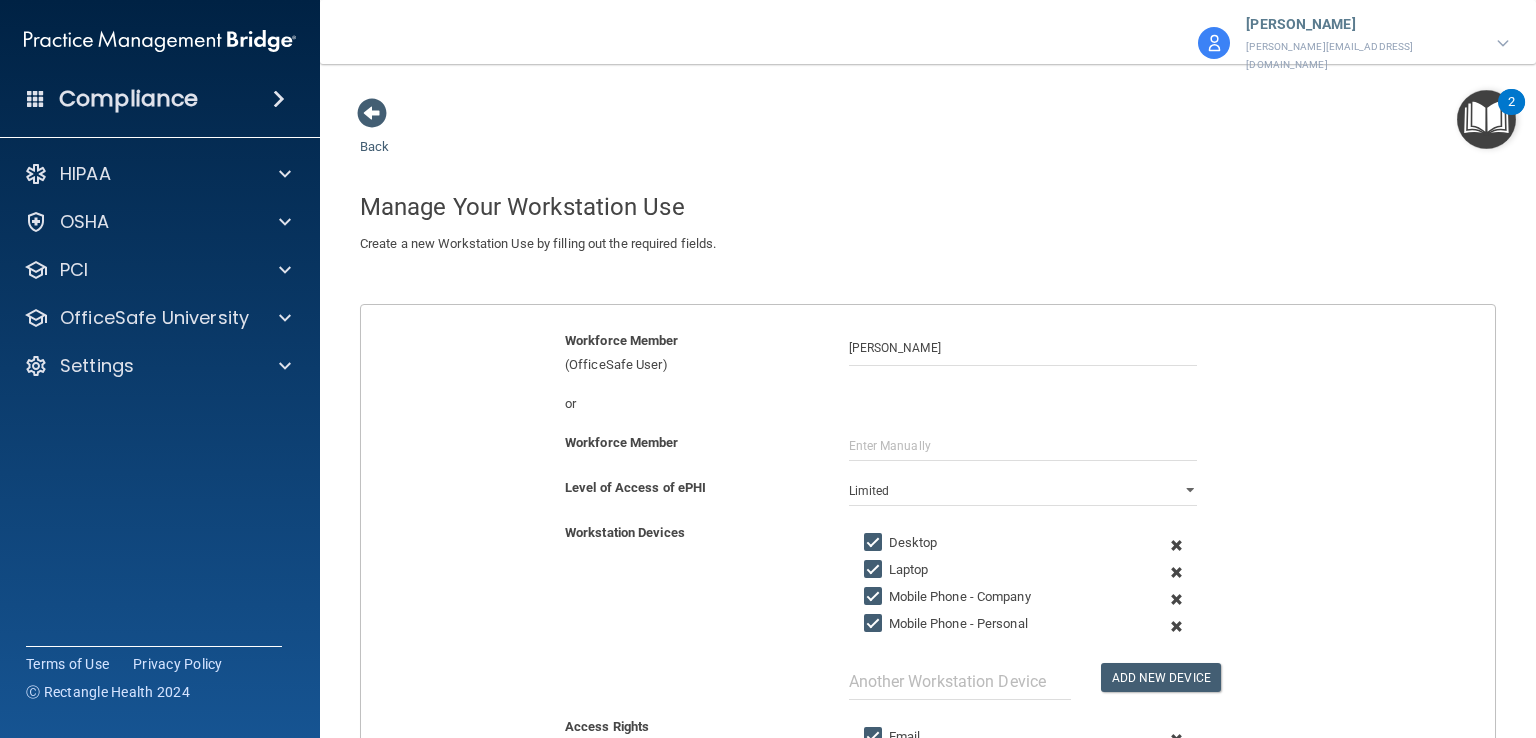 click on "Mobile Phone - Company" at bounding box center [875, 597] 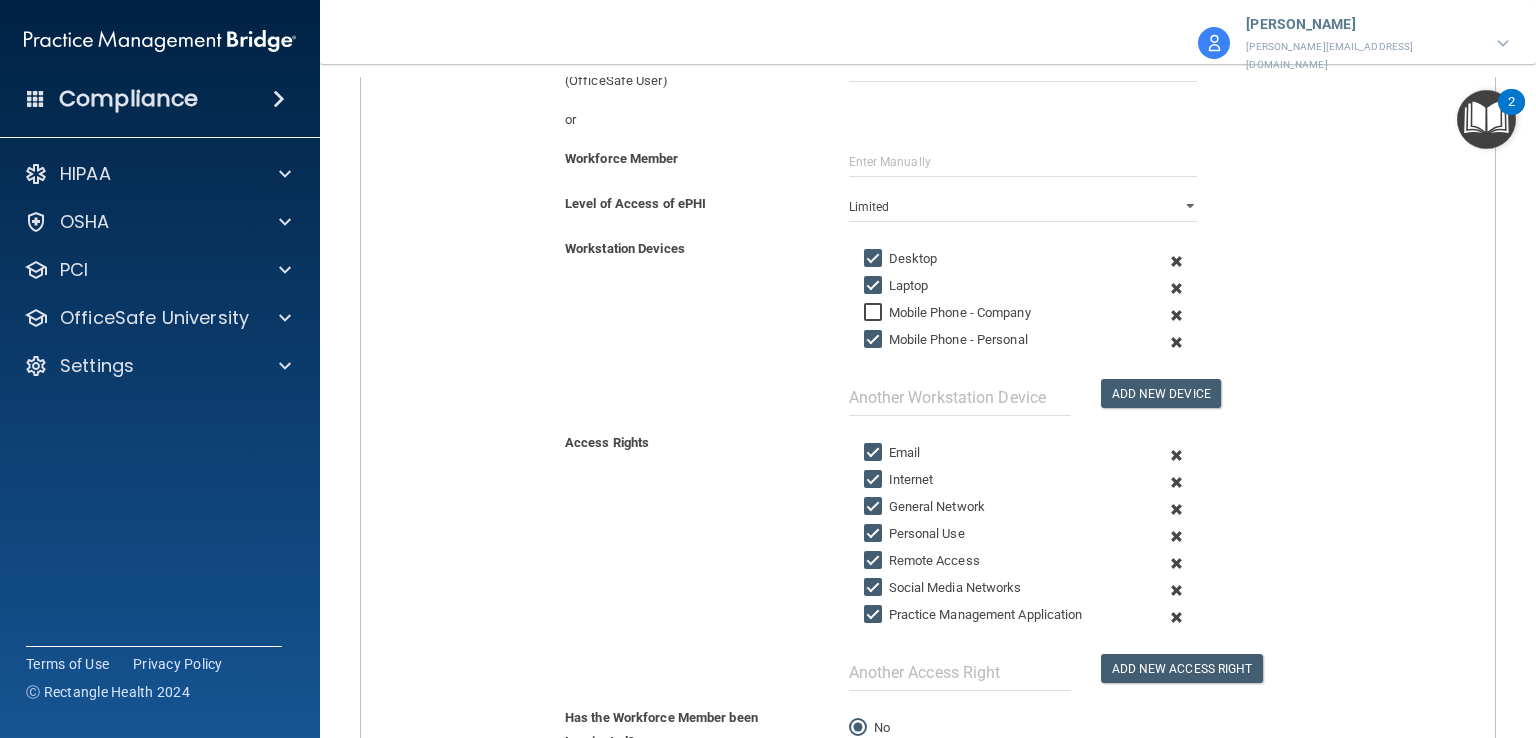 scroll, scrollTop: 288, scrollLeft: 0, axis: vertical 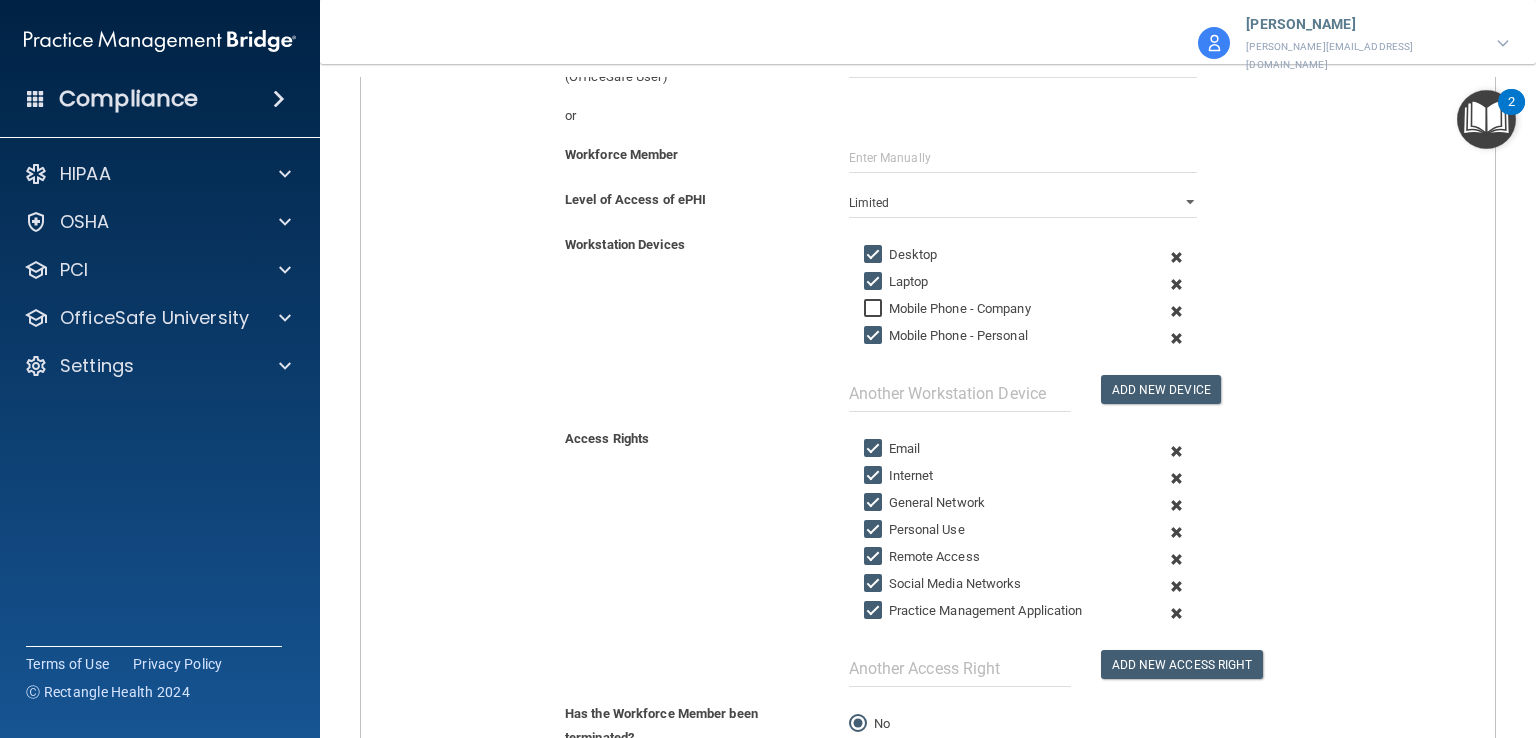 click on "Remote Access" at bounding box center [875, 557] 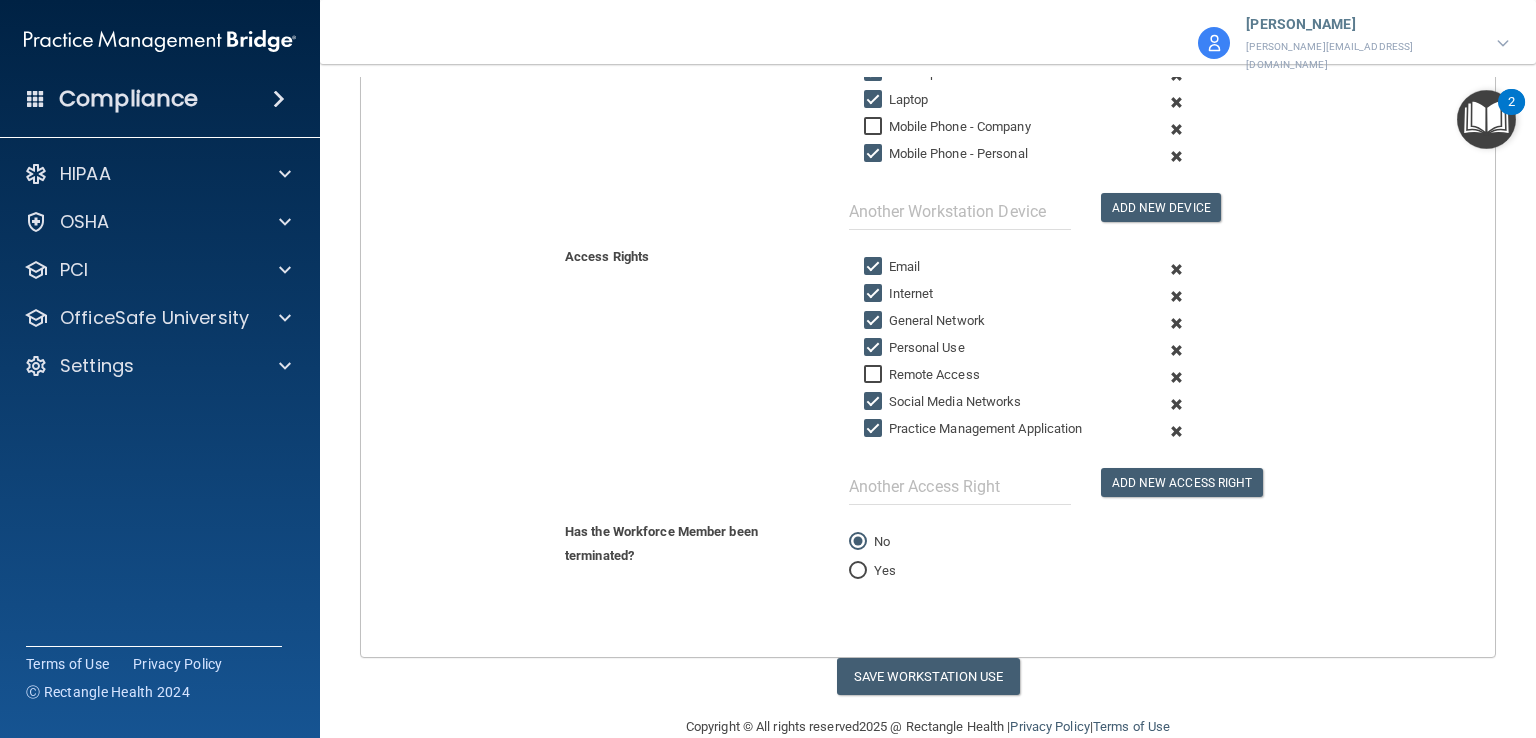 scroll, scrollTop: 488, scrollLeft: 0, axis: vertical 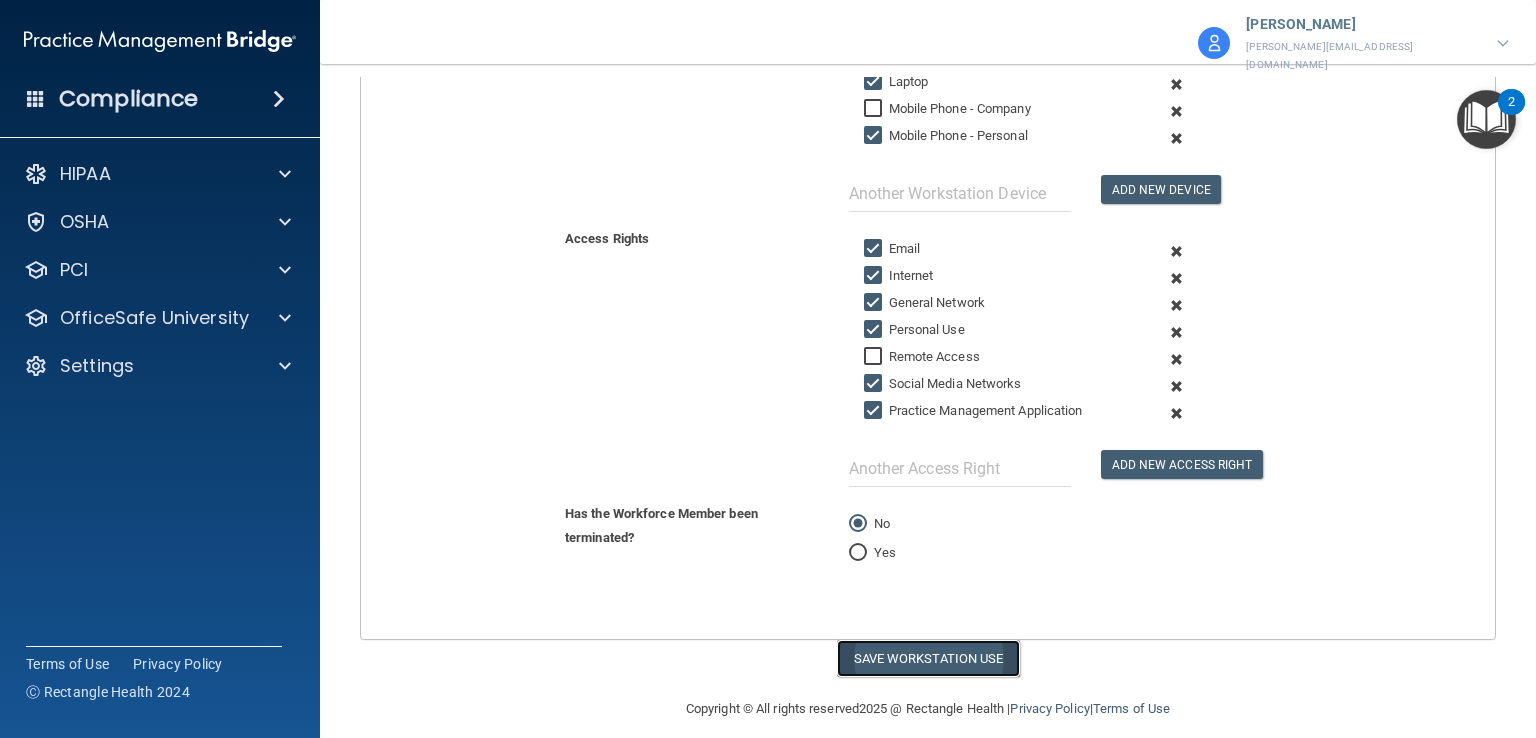 click on "Save Workstation Use" at bounding box center [928, 658] 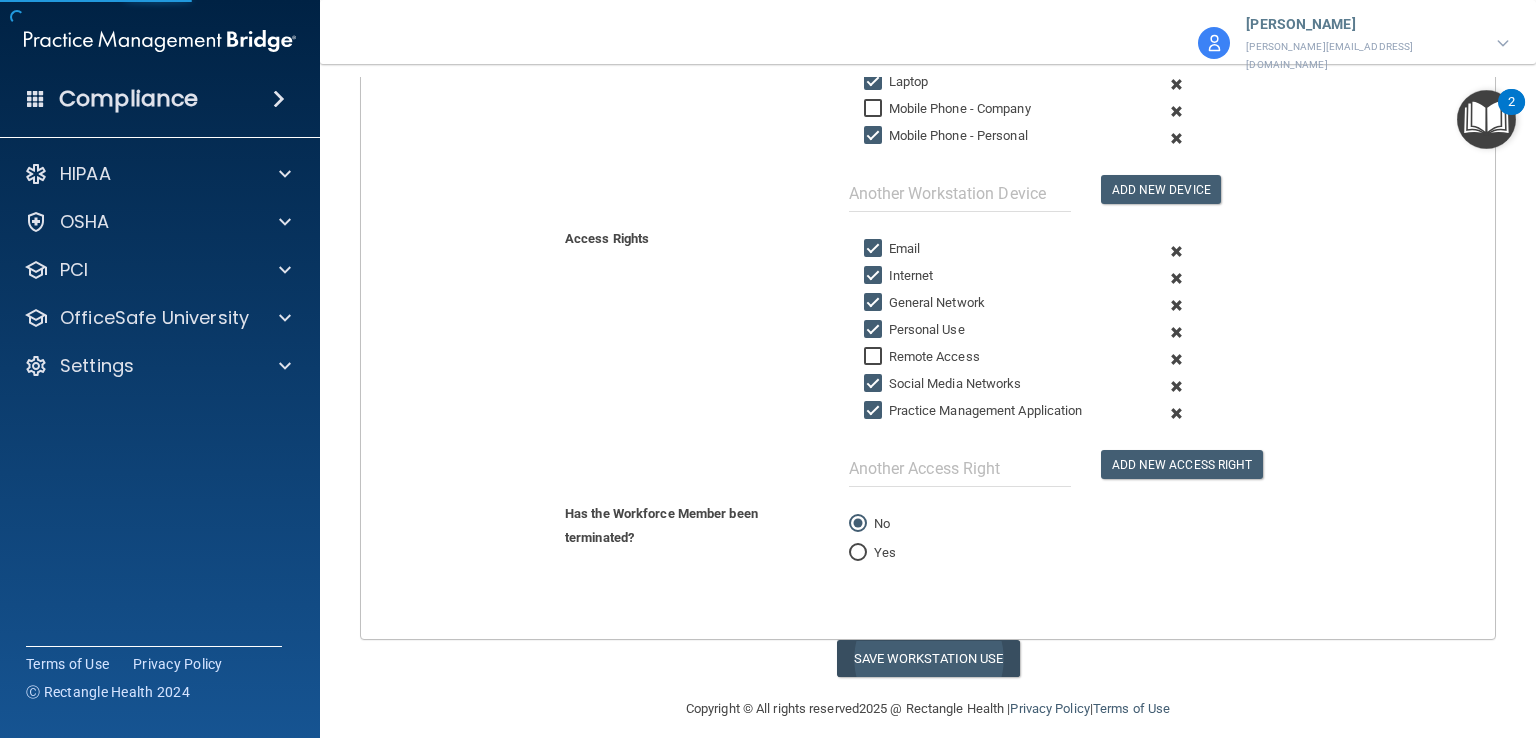 select on "? string:Full ?" 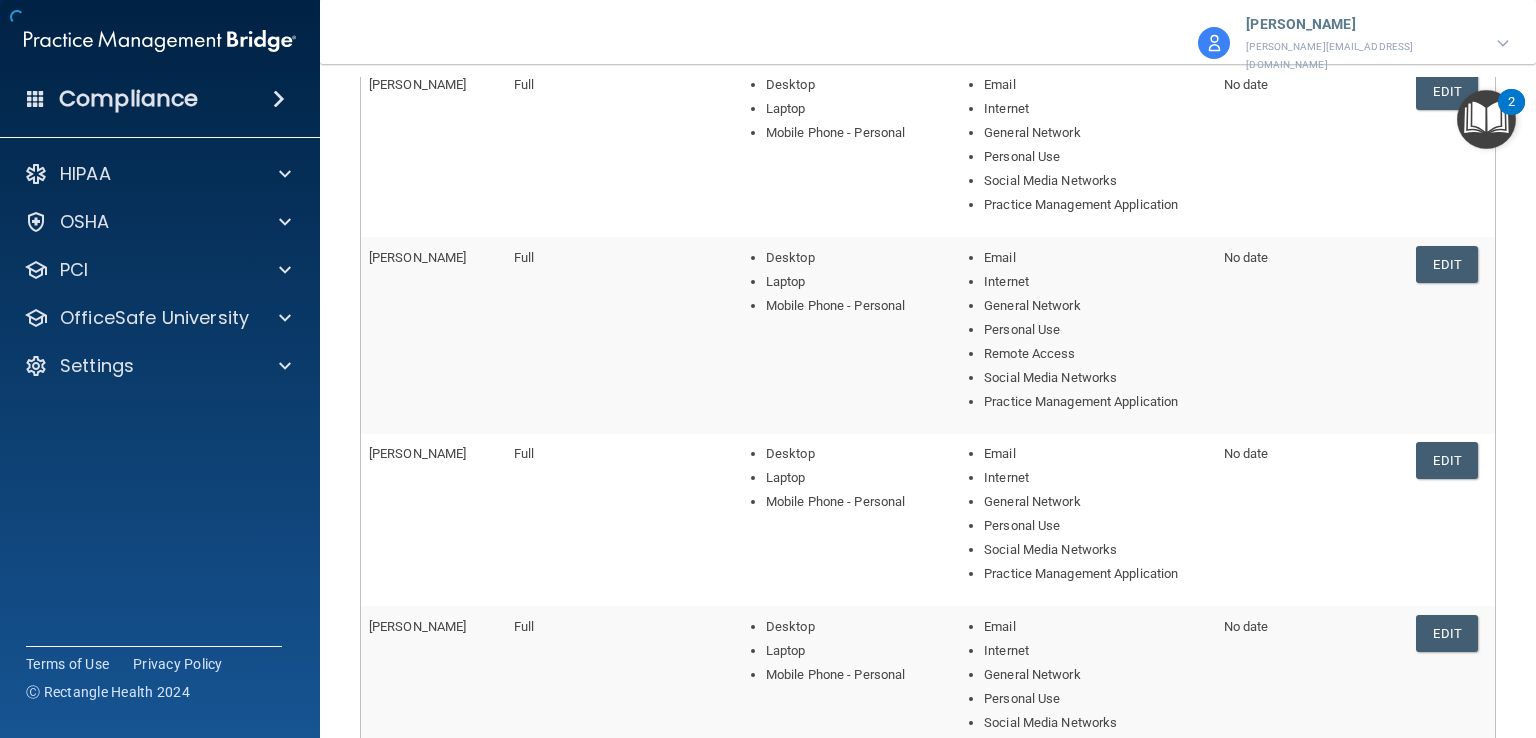 scroll, scrollTop: 765, scrollLeft: 0, axis: vertical 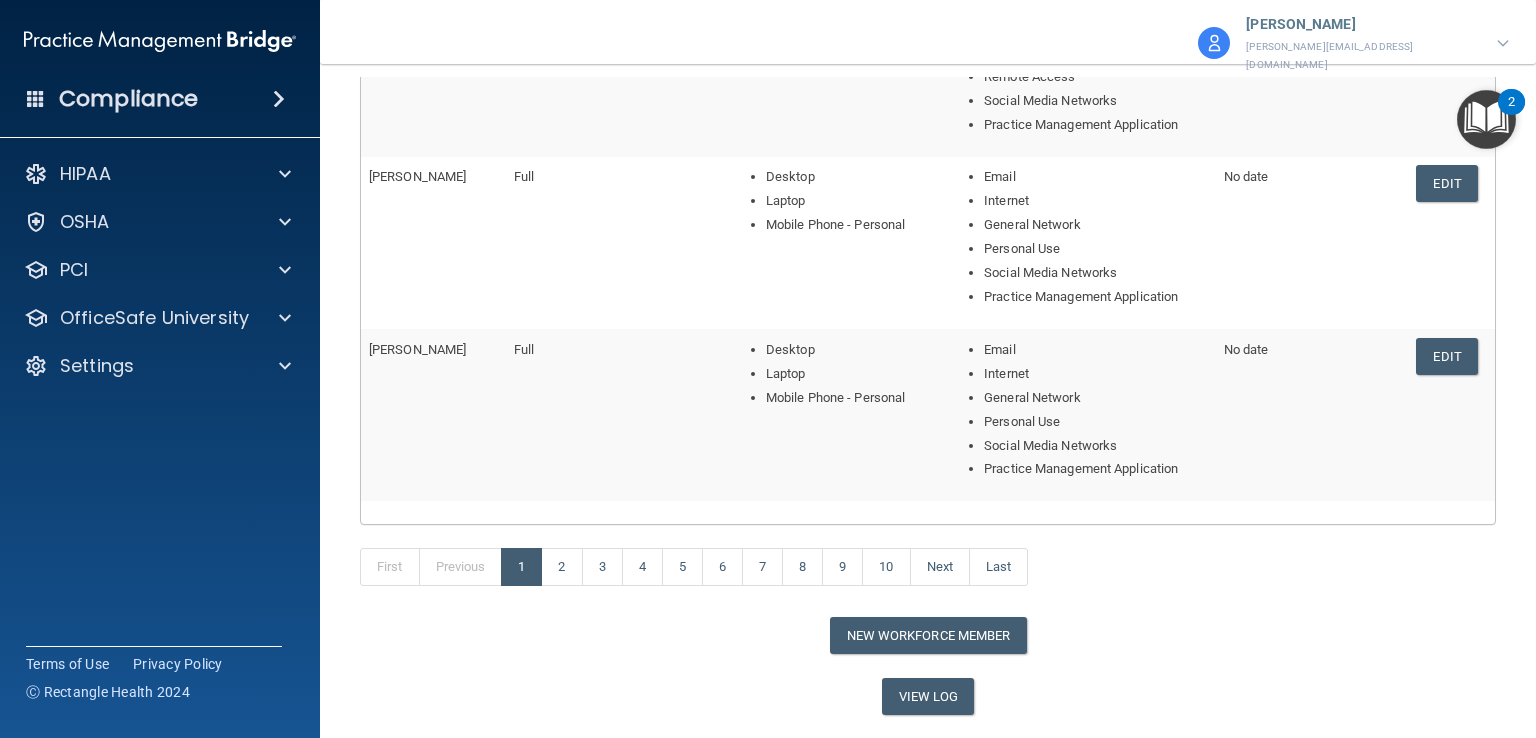 click at bounding box center (1503, 43) 